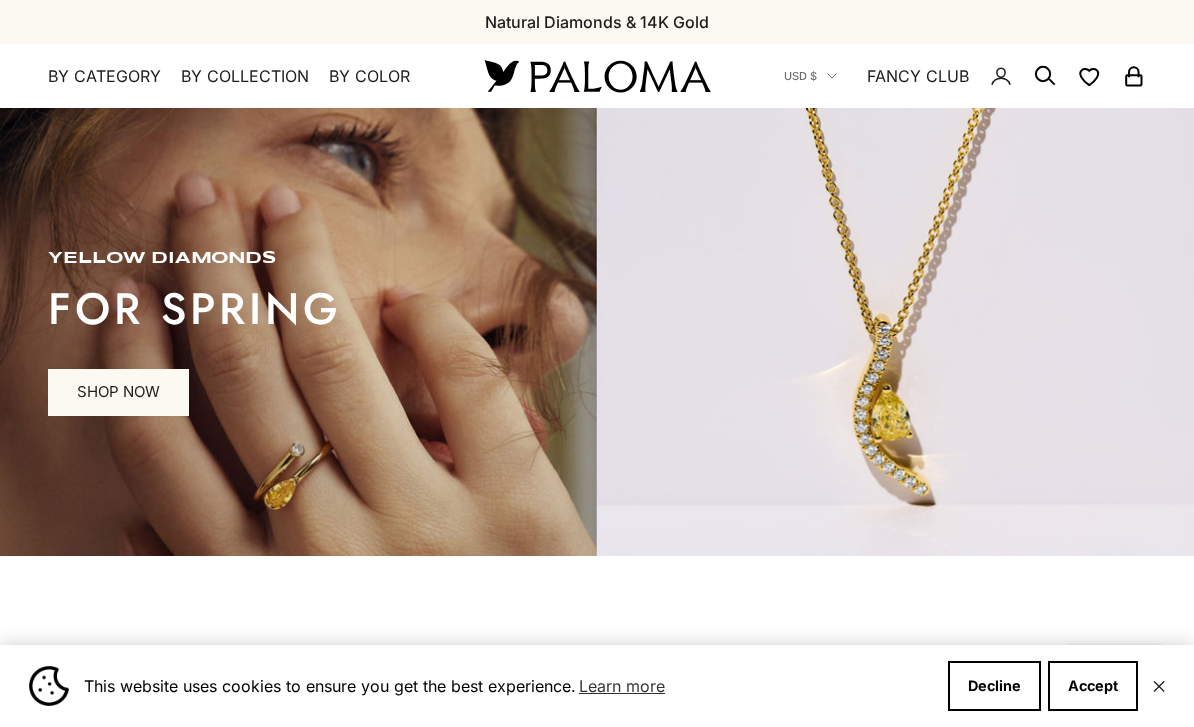 scroll, scrollTop: 0, scrollLeft: 0, axis: both 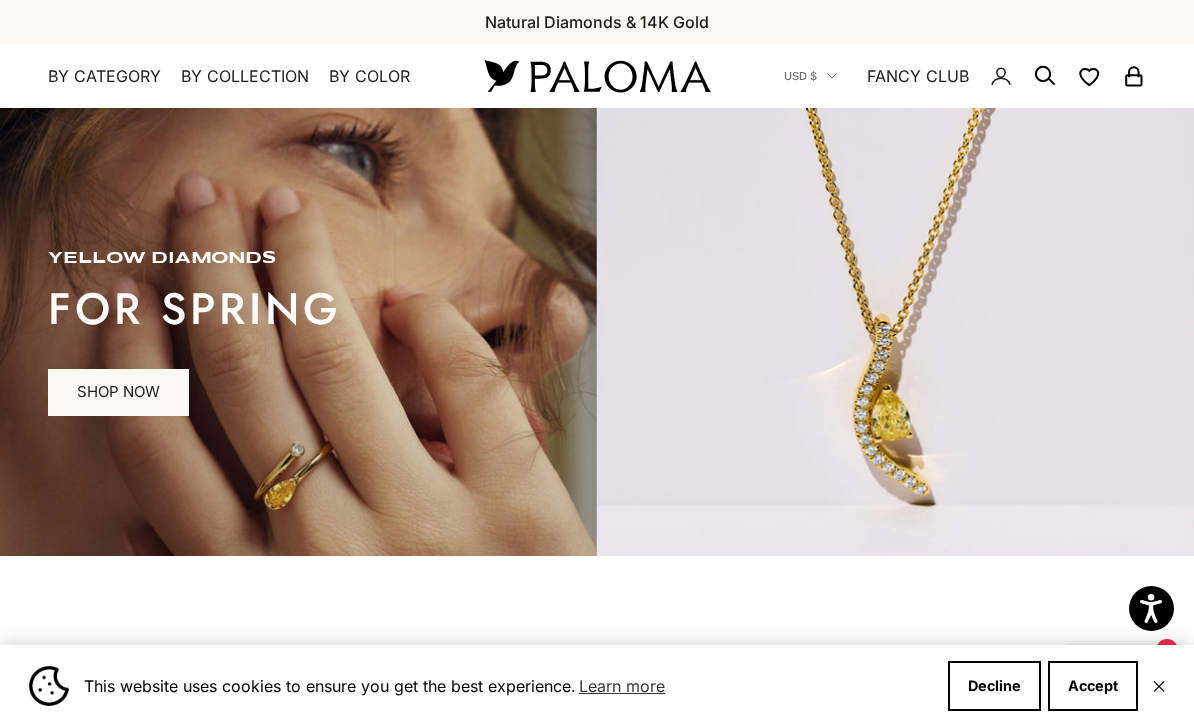click on "FANCY CLUB" at bounding box center (918, 76) 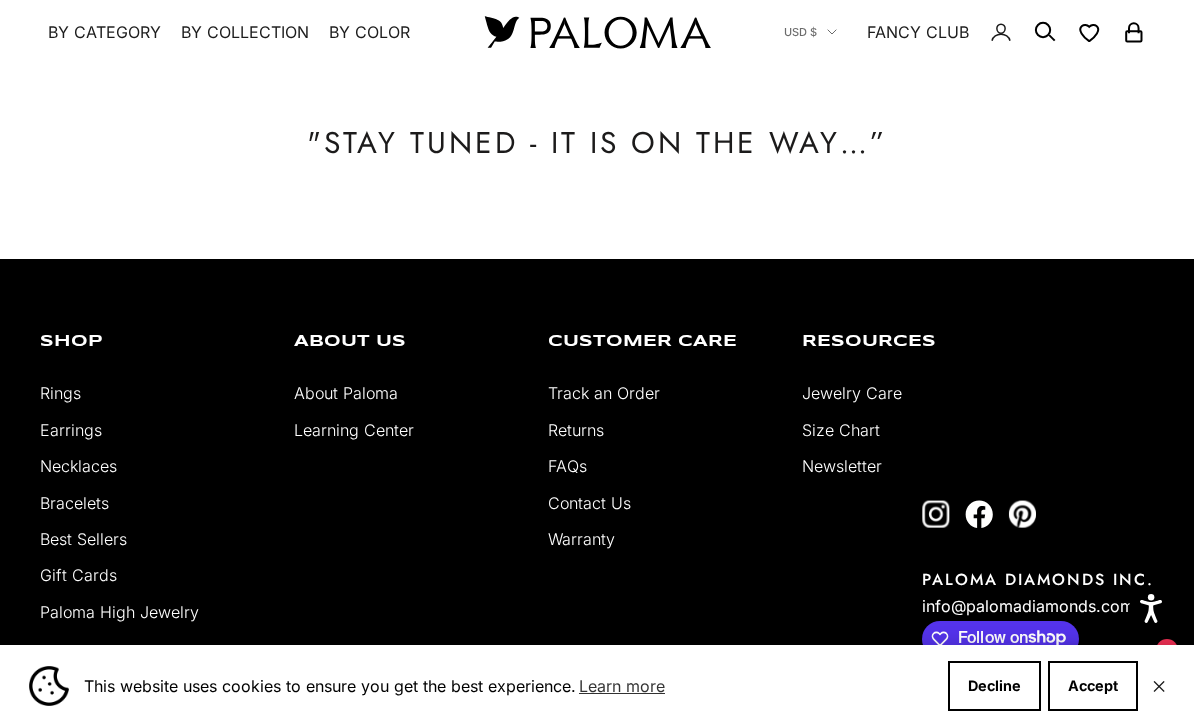 scroll, scrollTop: 0, scrollLeft: 0, axis: both 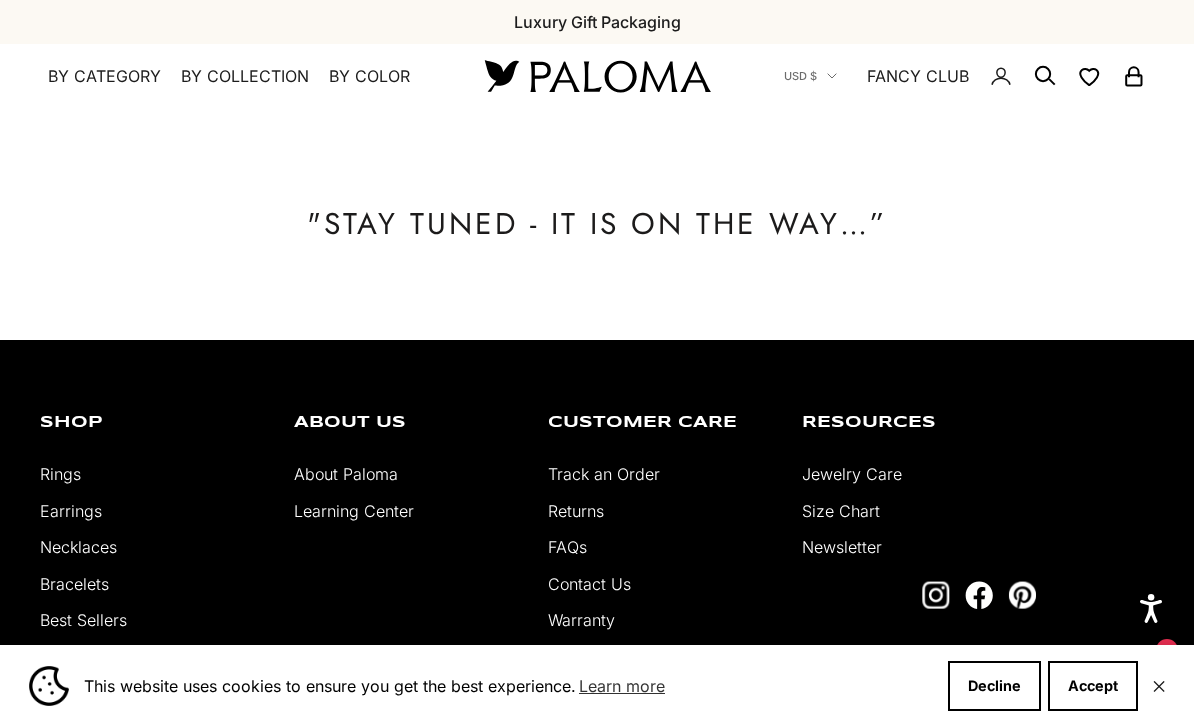 click at bounding box center (597, 76) 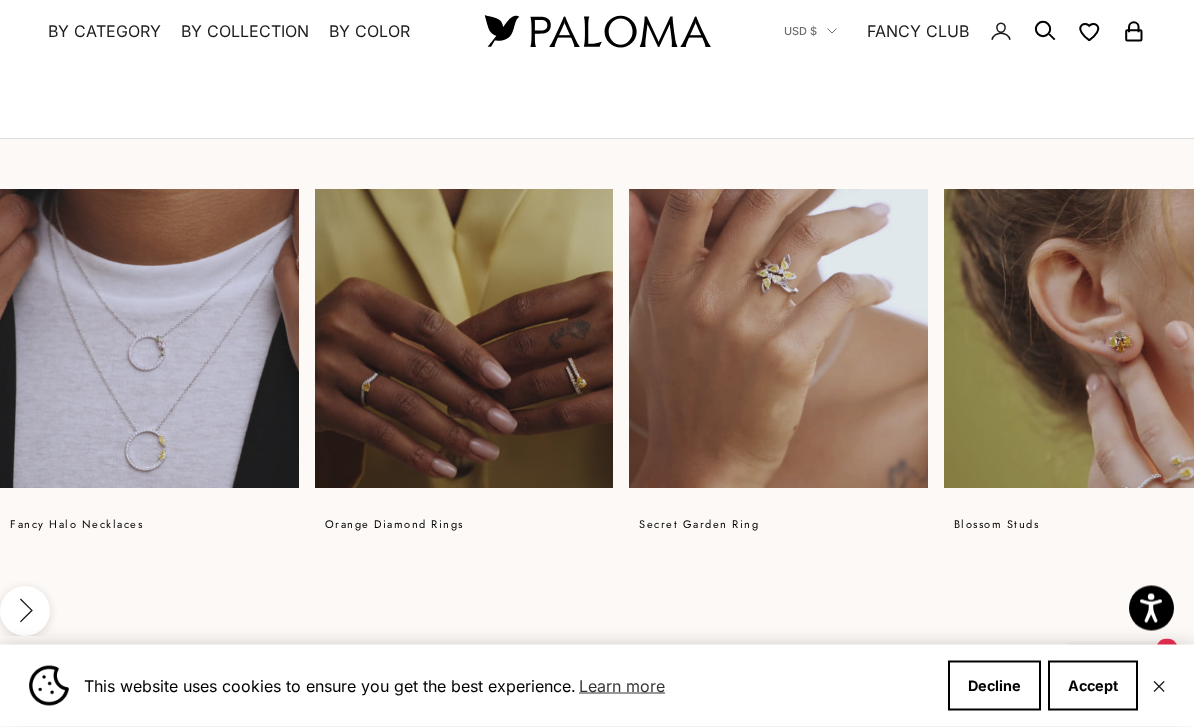 scroll, scrollTop: 1163, scrollLeft: 0, axis: vertical 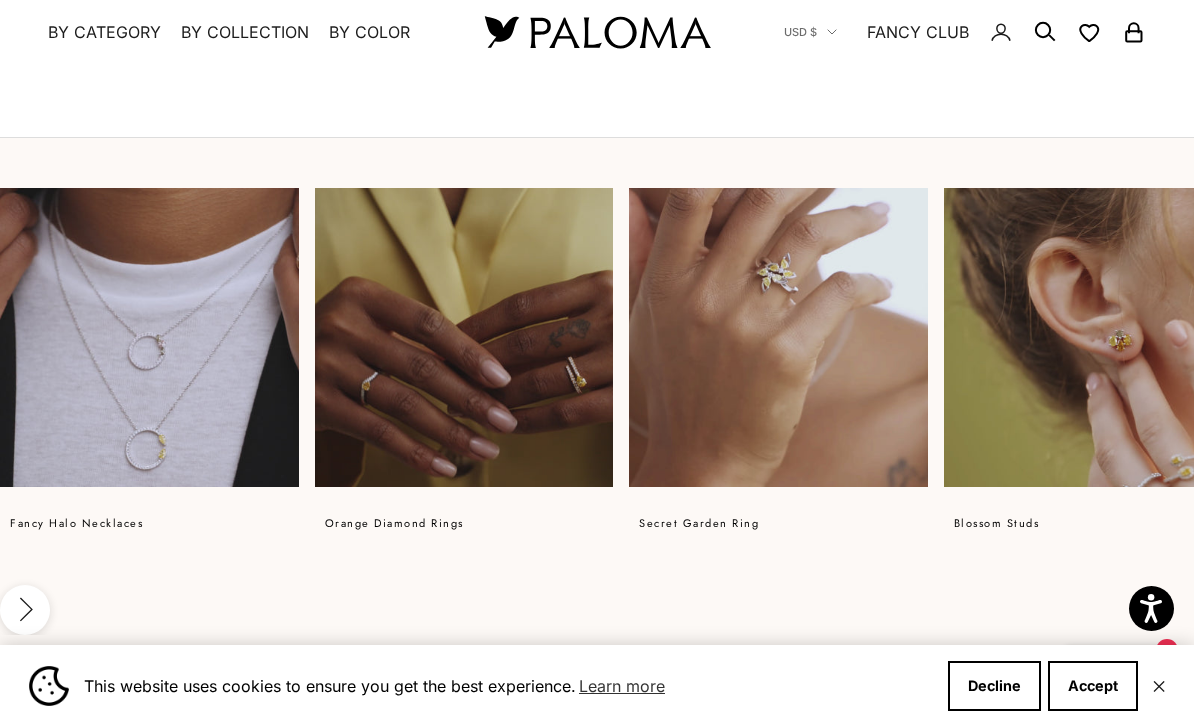 click on "fancy halo necklaces
orange diamond rings
Secret Garden ring
blossom studs
secret garden bracelet
statement wrap Ring
blossom statement ring
crescent bracelet
blossom collection
bar necklace
Previous
Next" at bounding box center (597, 411) 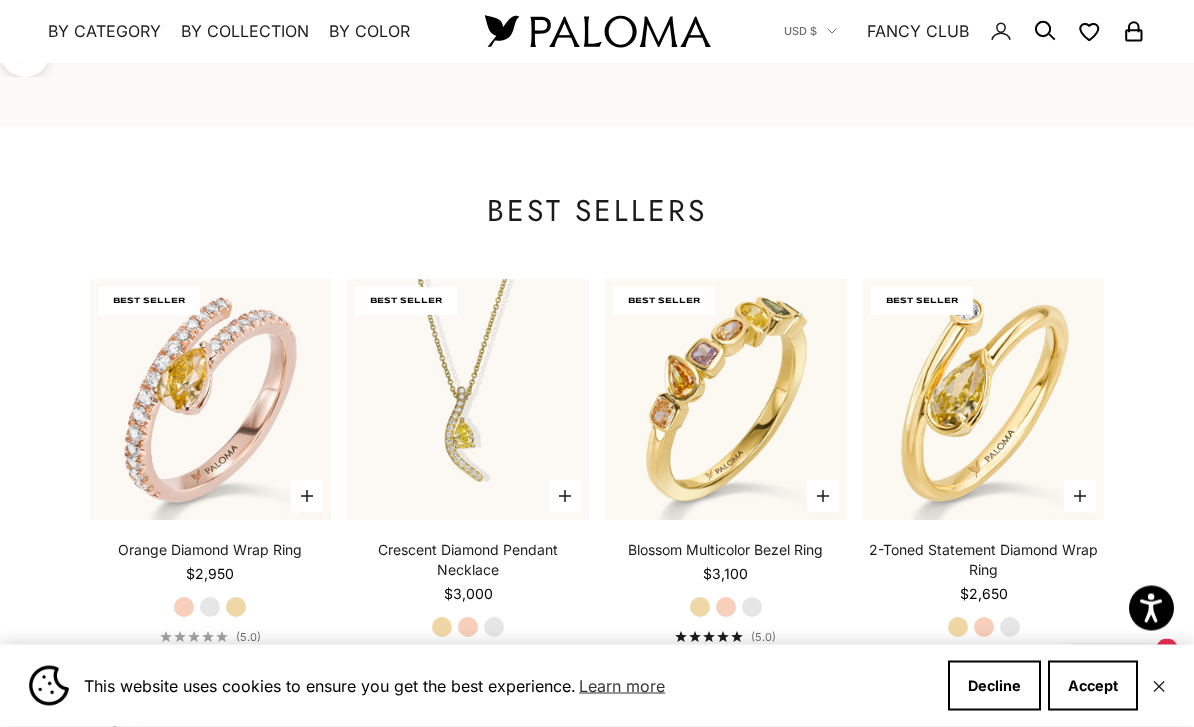 scroll, scrollTop: 1721, scrollLeft: 0, axis: vertical 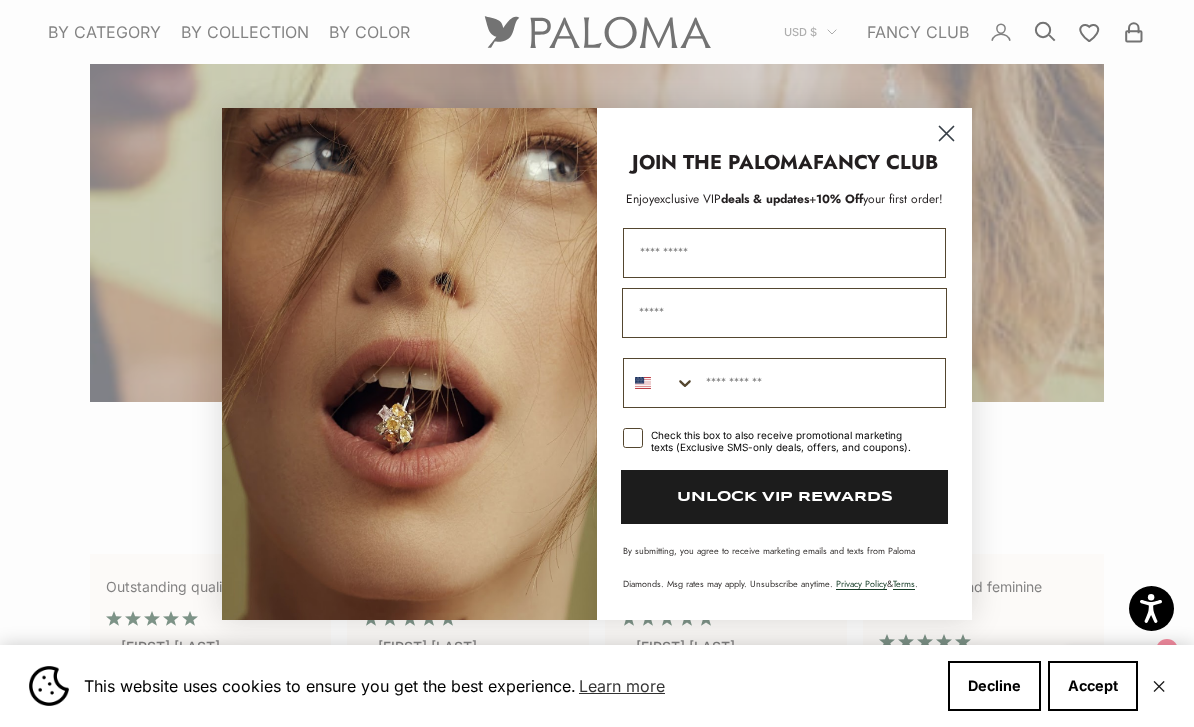 click 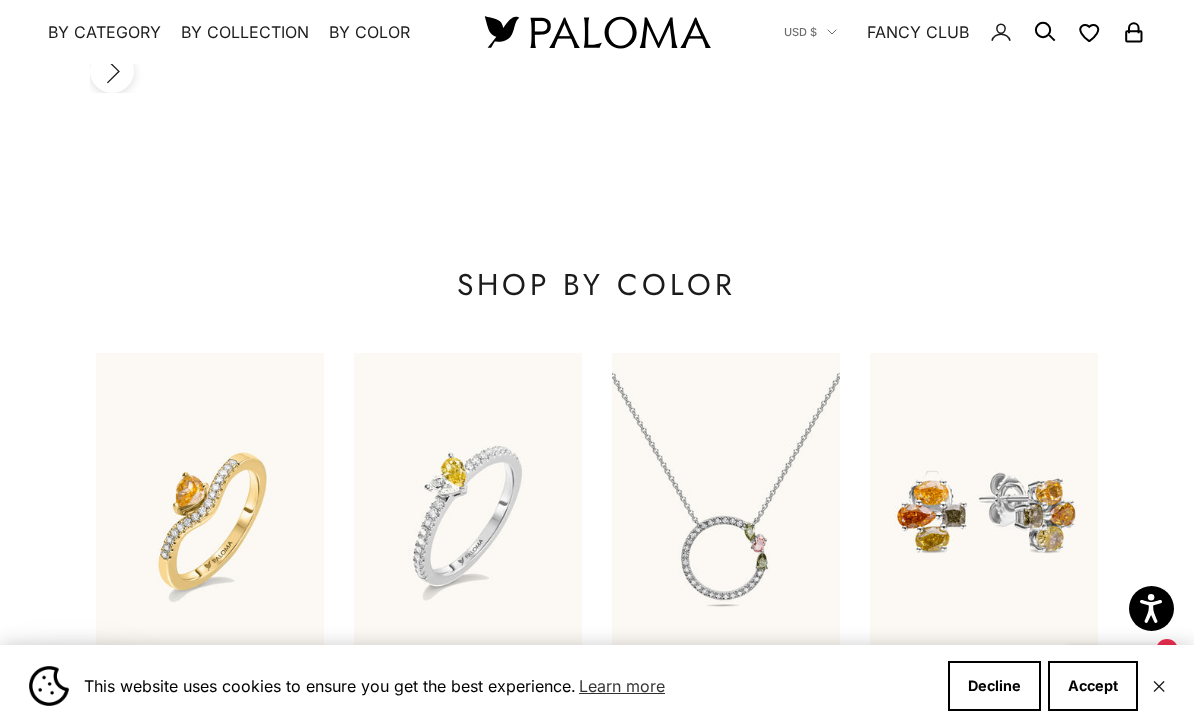 scroll, scrollTop: 2381, scrollLeft: 0, axis: vertical 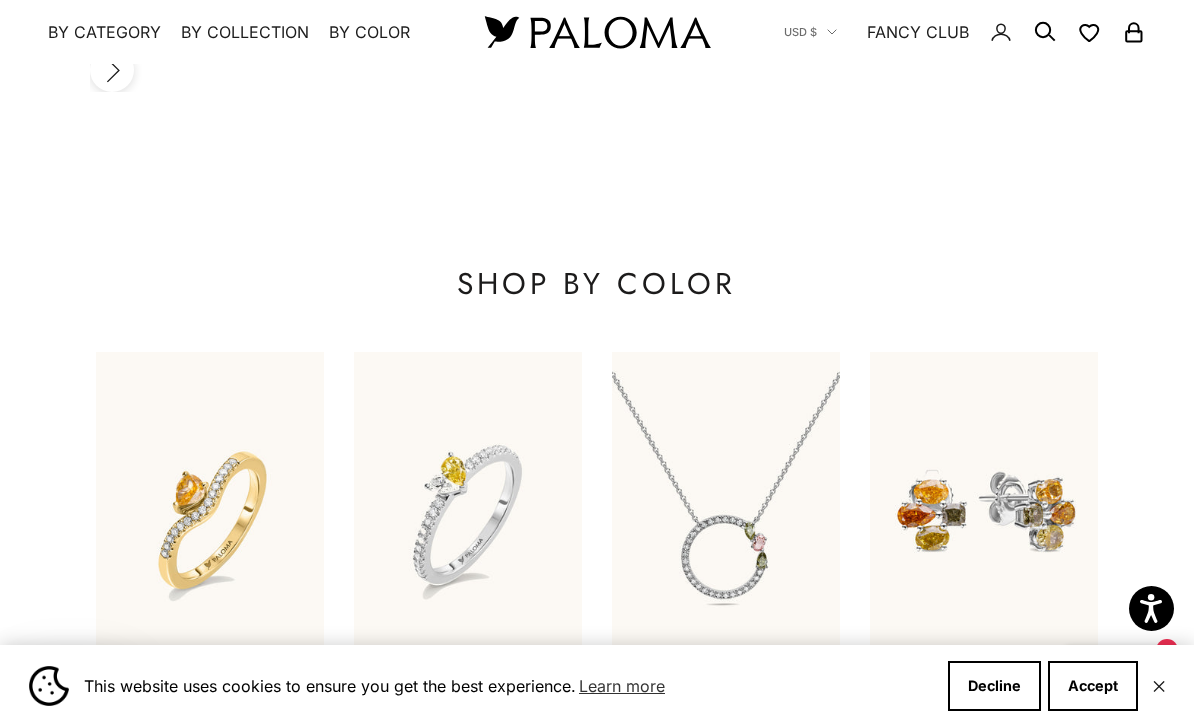 click on "By Category" at bounding box center [104, 32] 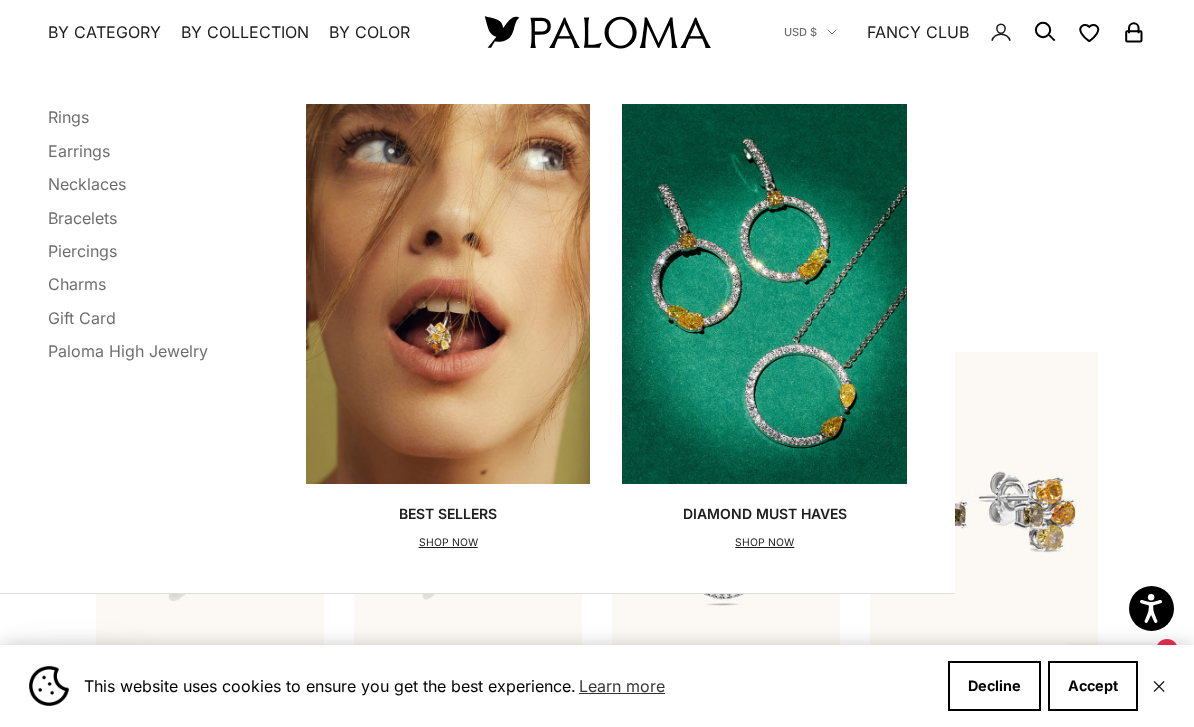 click on "Rings" at bounding box center [68, 117] 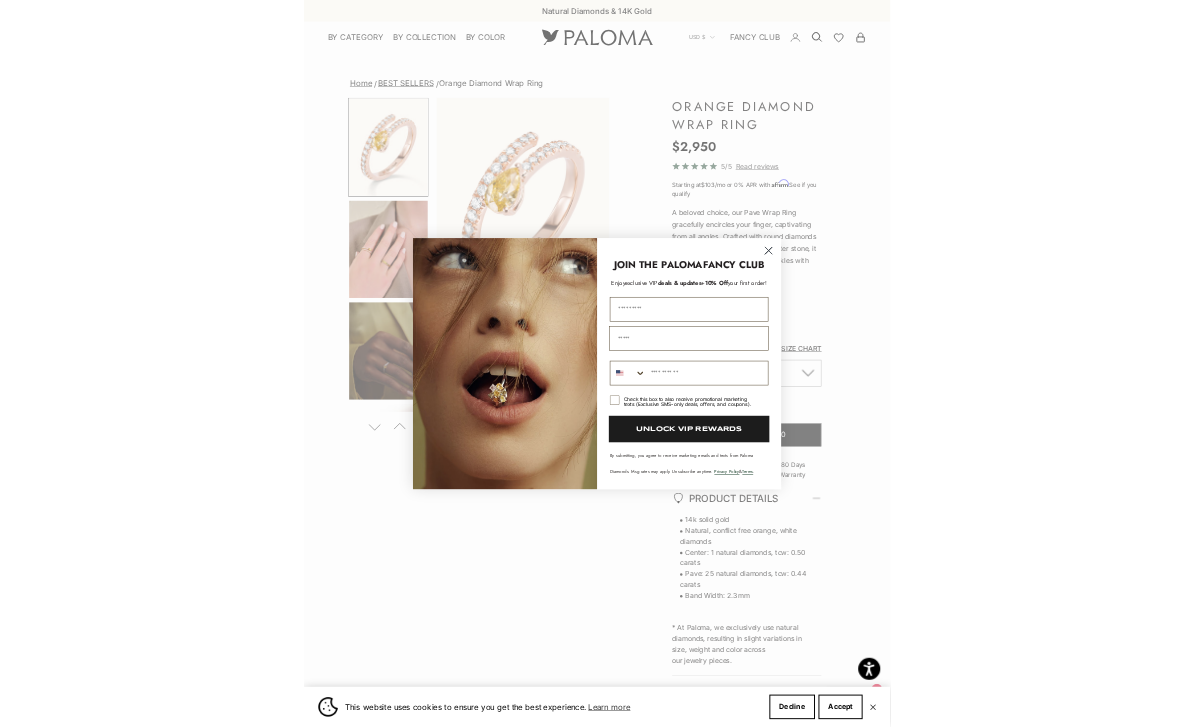 scroll, scrollTop: 0, scrollLeft: 0, axis: both 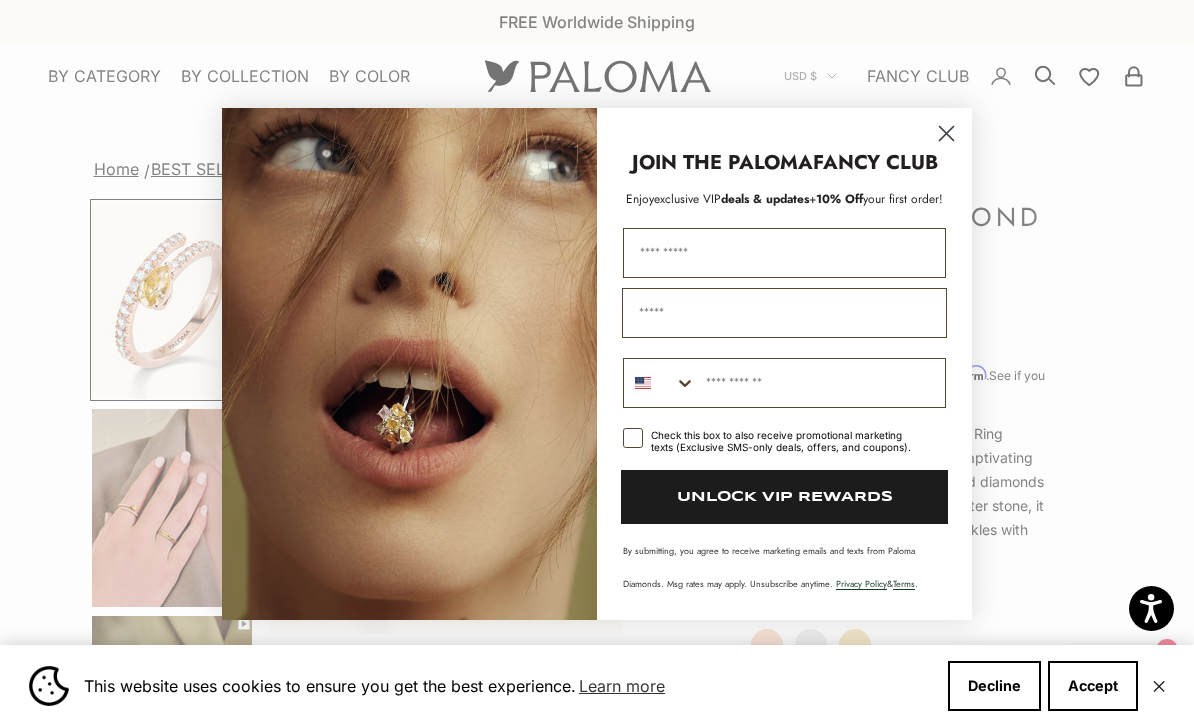 click 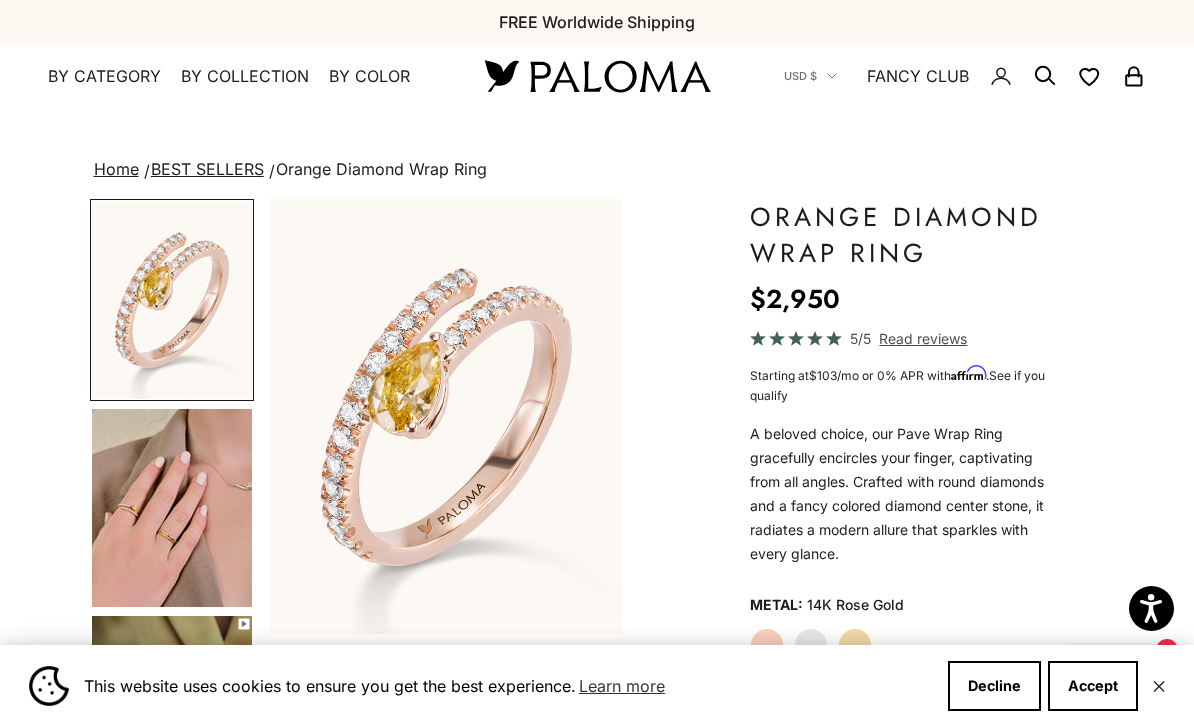 click at bounding box center (172, 508) 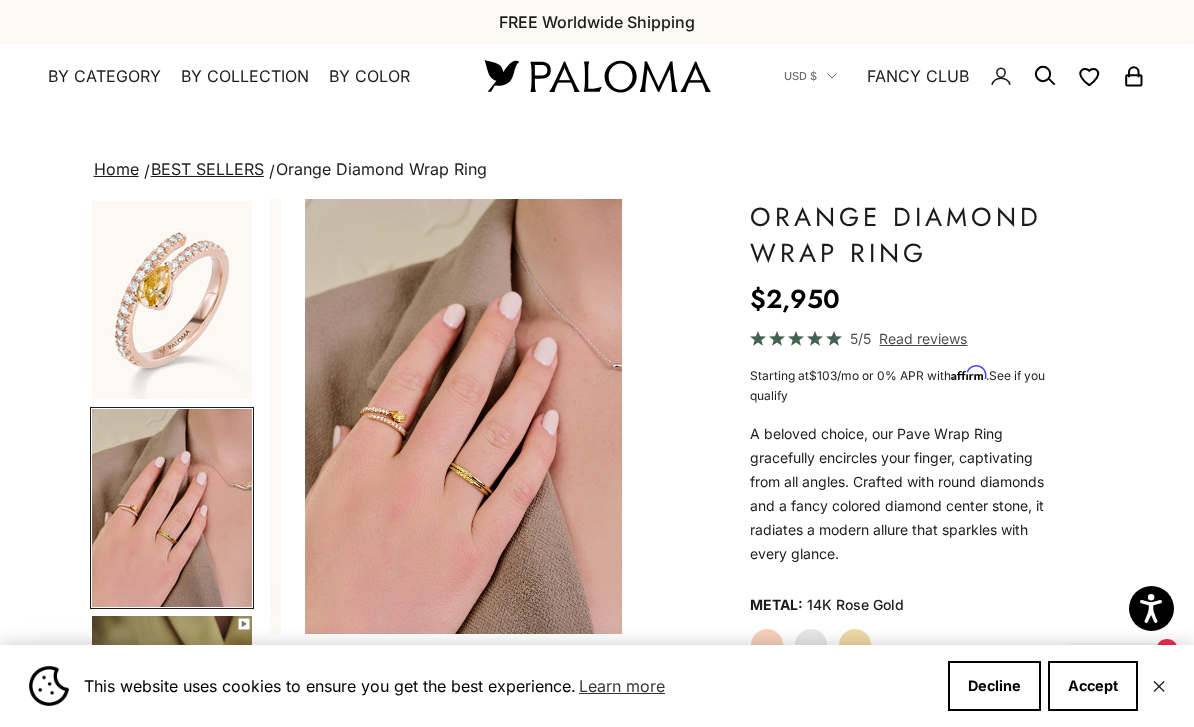 scroll, scrollTop: 0, scrollLeft: 376, axis: horizontal 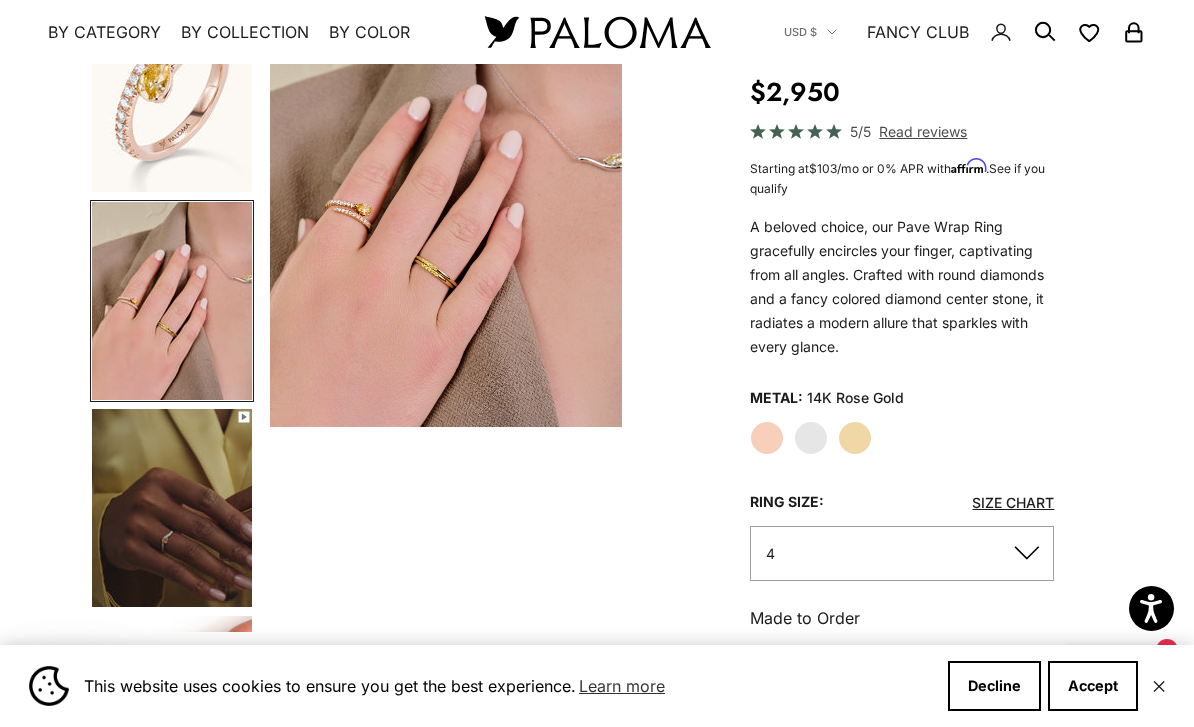 click on "4" 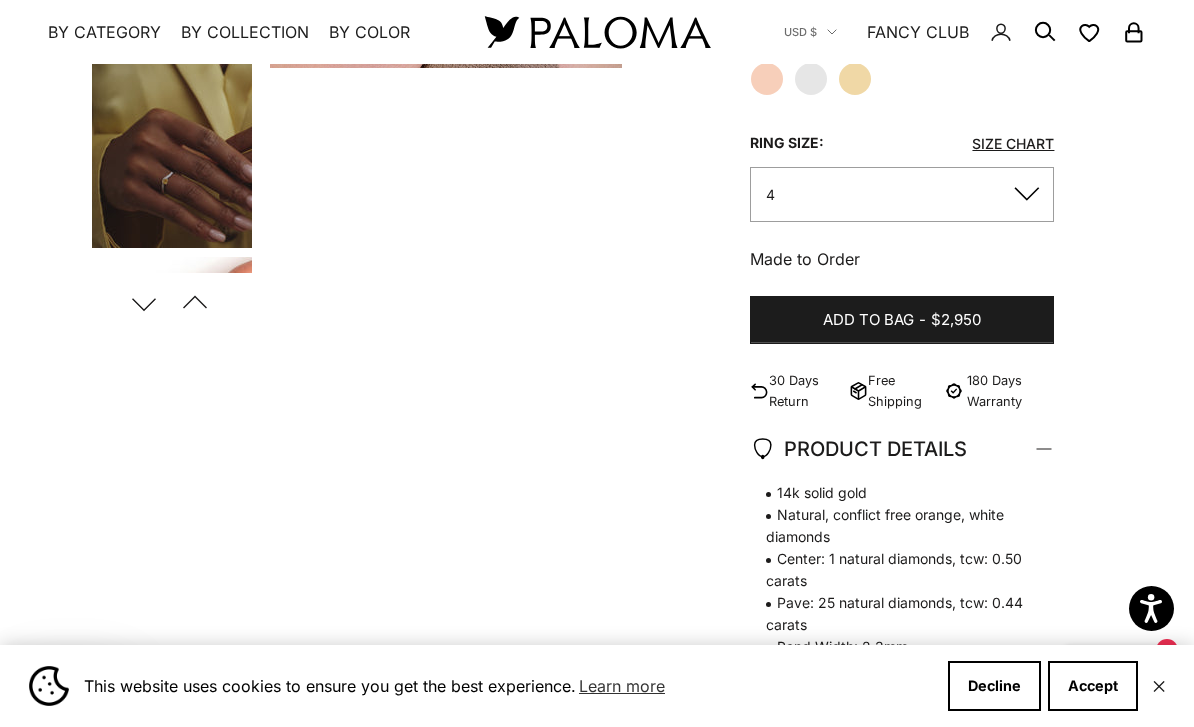 scroll, scrollTop: 573, scrollLeft: 0, axis: vertical 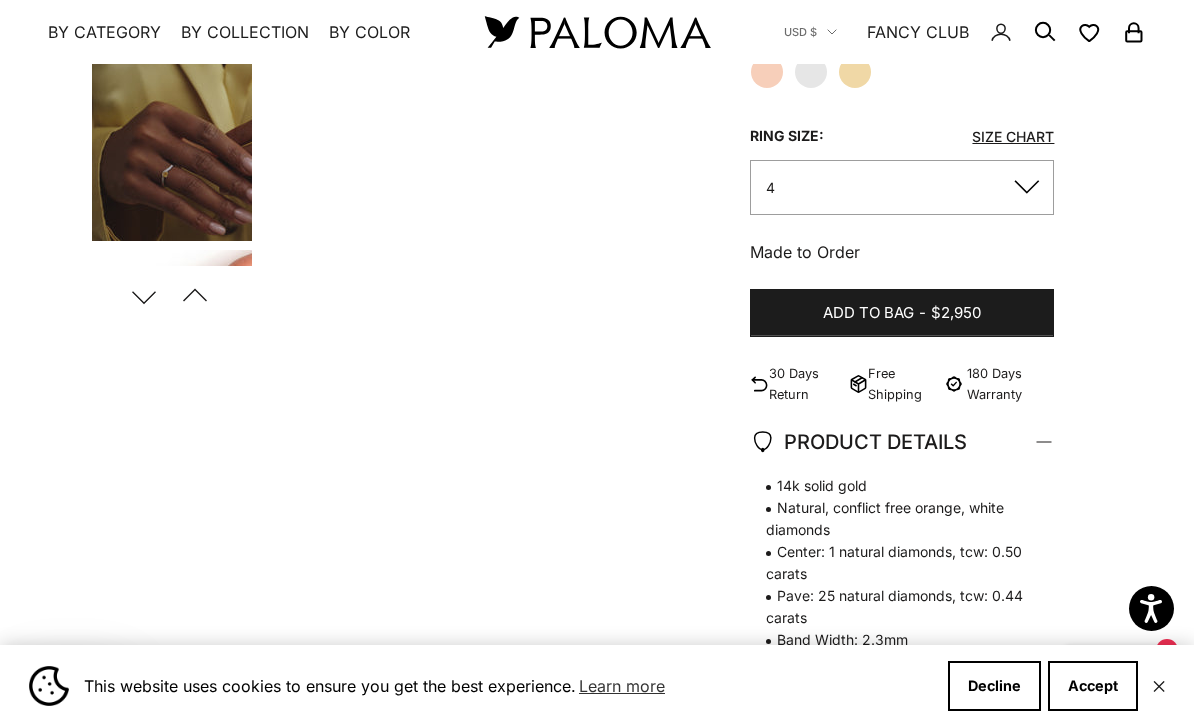 click on "4" 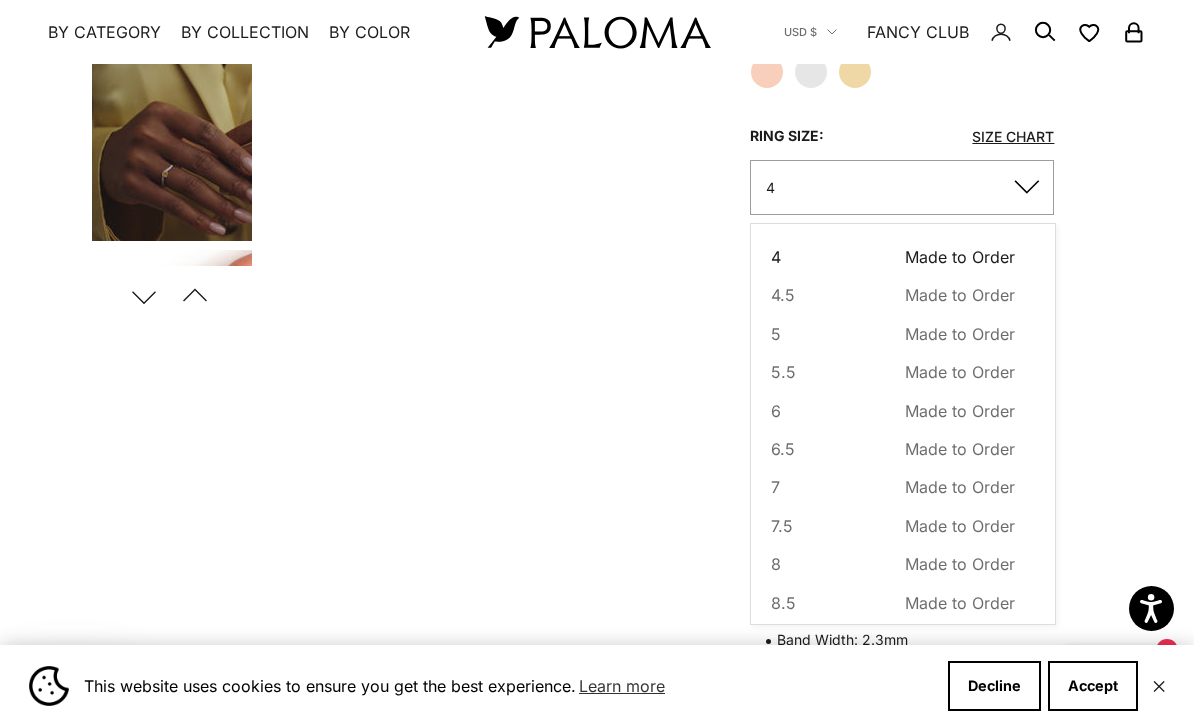 click on "Made to Order" at bounding box center [960, 603] 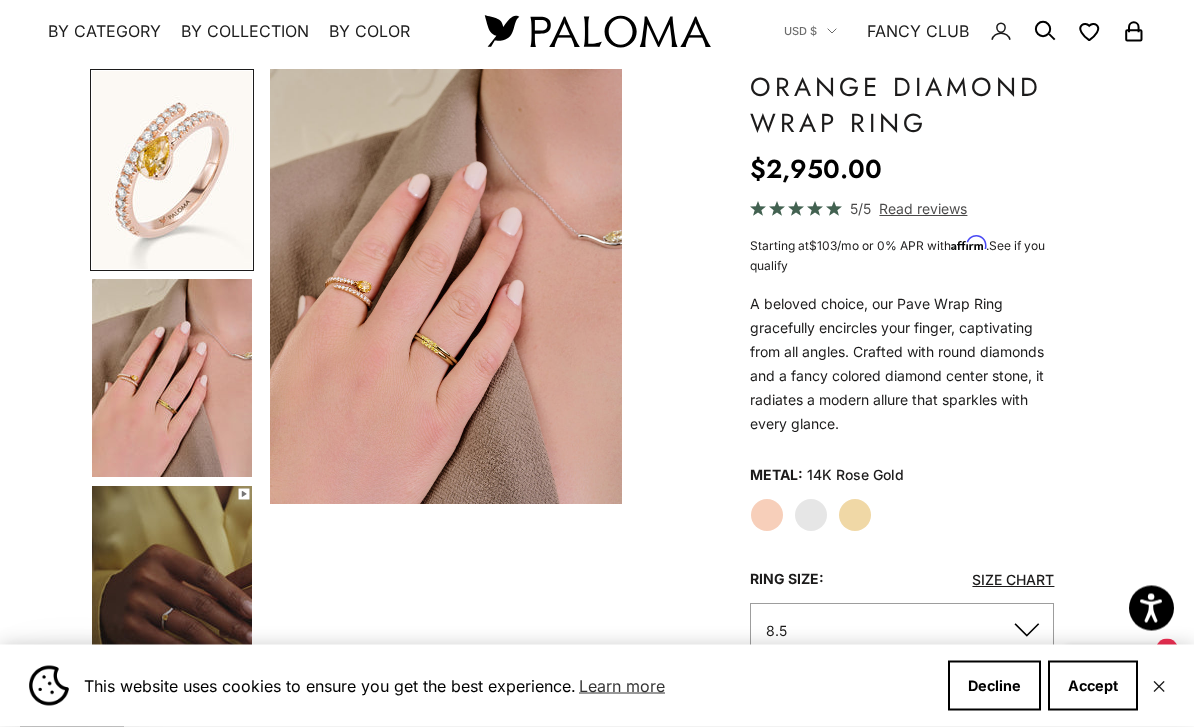 scroll, scrollTop: 0, scrollLeft: 0, axis: both 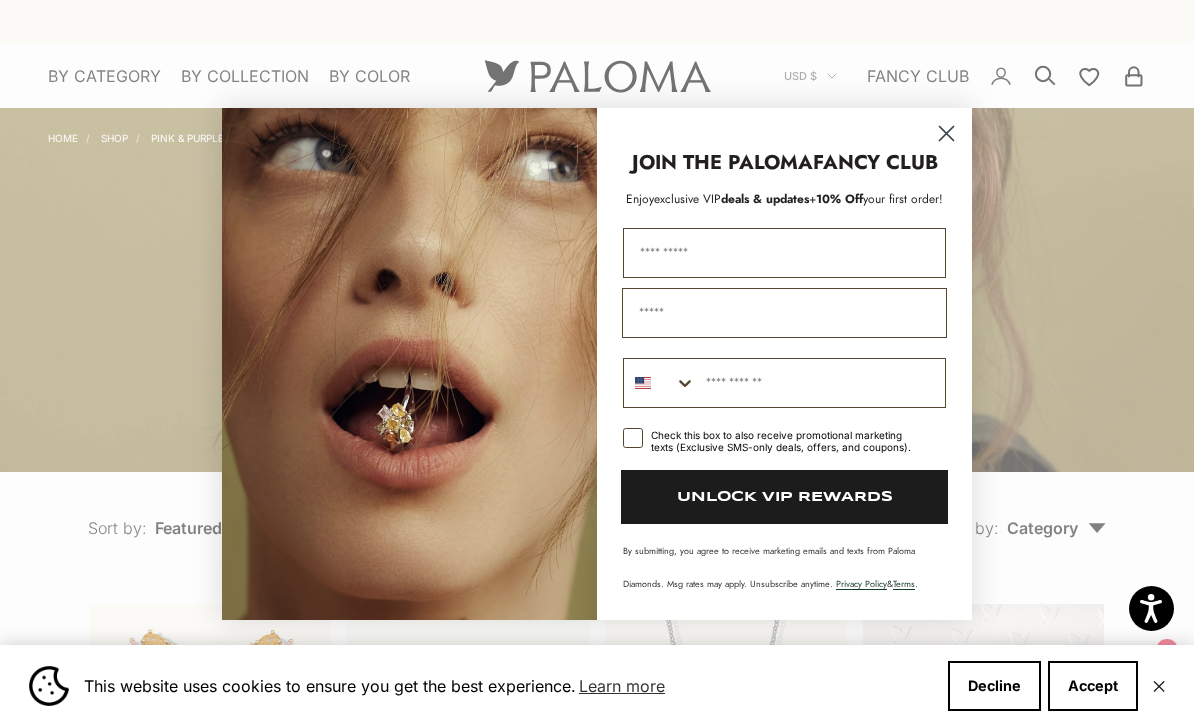 click on "Close dialog JOIN THE PALOMA  FANCY CLUB Enjoy  exclusive VIP  deals & updates  +  10% Off  your first order! SMS  Check this box to also receive promotional marketing texts (Exclusive SMS-only deals, offers, and coupons). UNLOCK VIP REWARDS
By submitting, you agree to receive marketing emails and texts from Paloma Diamonds. Msg rates may apply. Unsubscribe anytime.   Privacy Policy  &  Terms .
******" at bounding box center [597, 364] 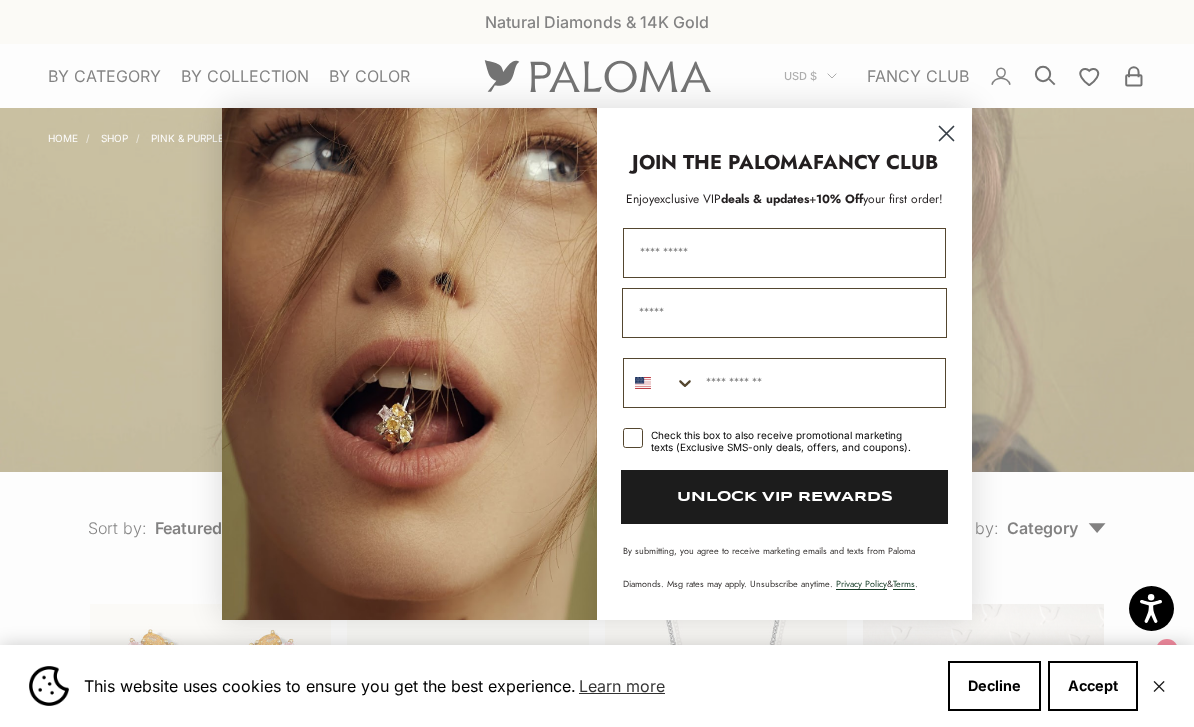 click 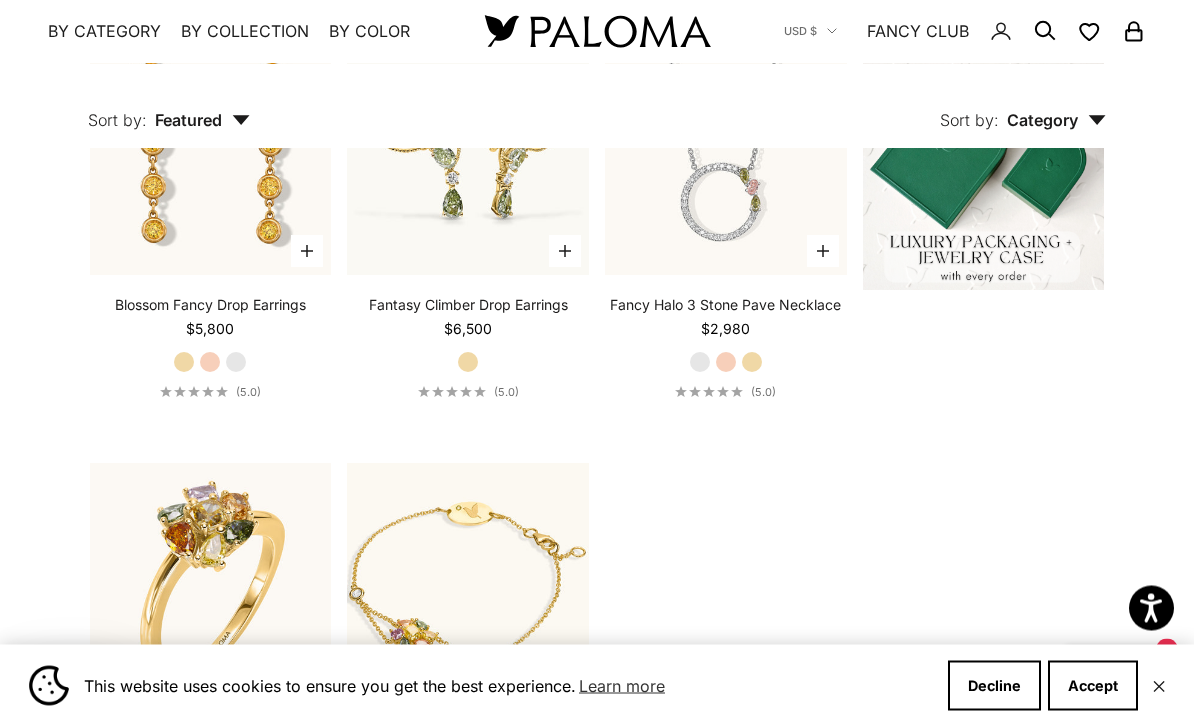 scroll, scrollTop: 571, scrollLeft: 0, axis: vertical 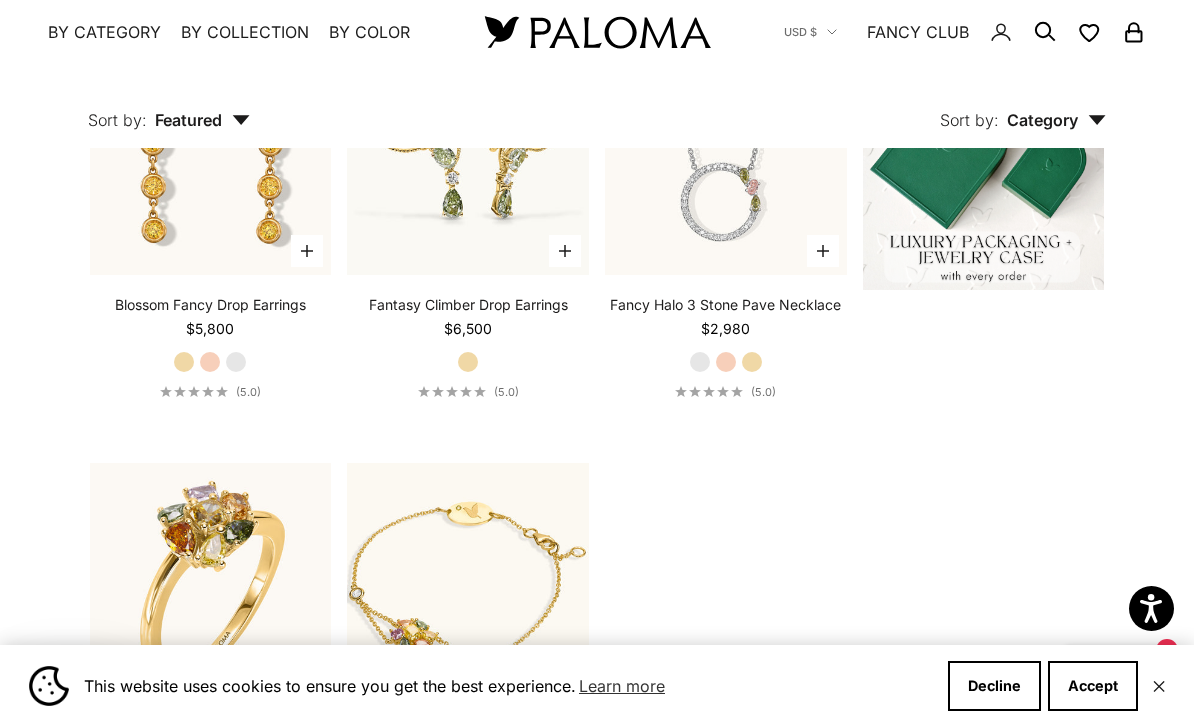 click at bounding box center [726, 154] 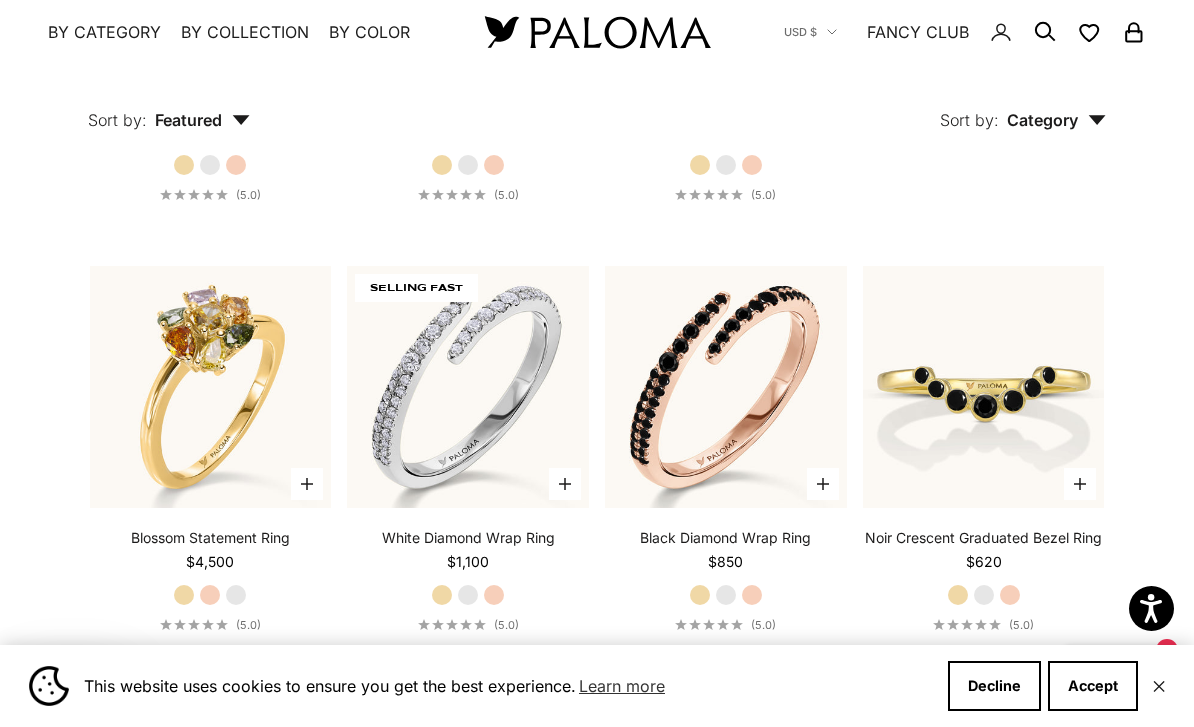scroll, scrollTop: 2530, scrollLeft: 0, axis: vertical 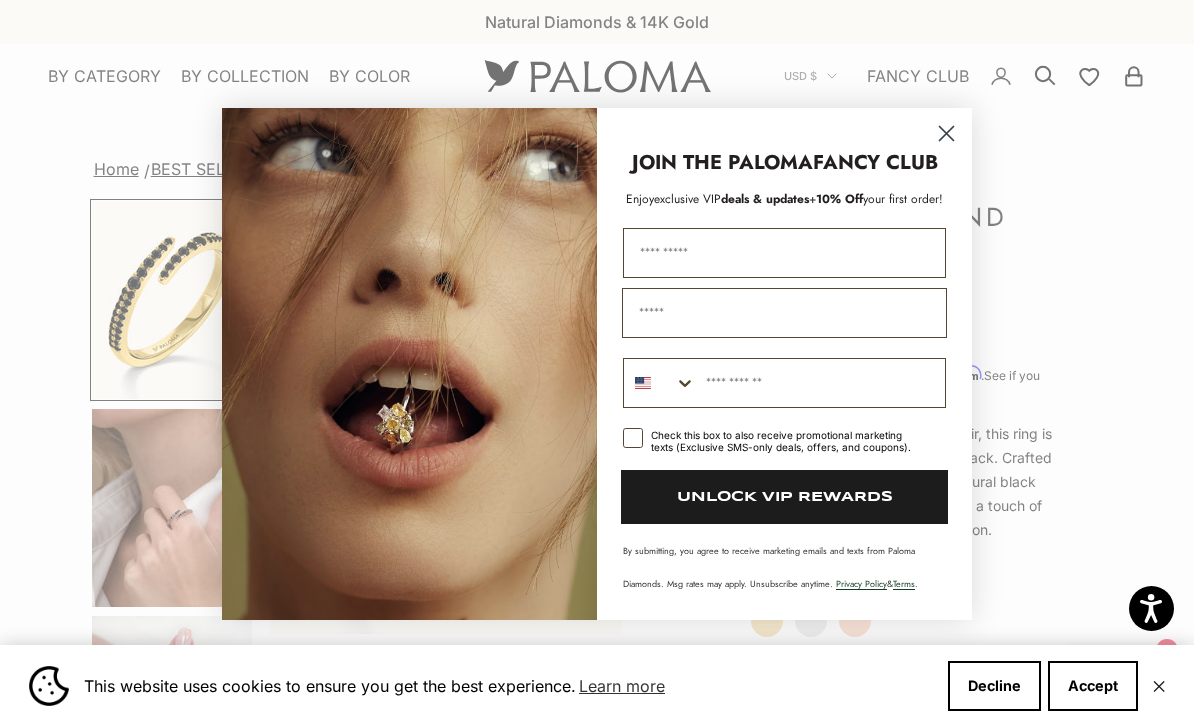click 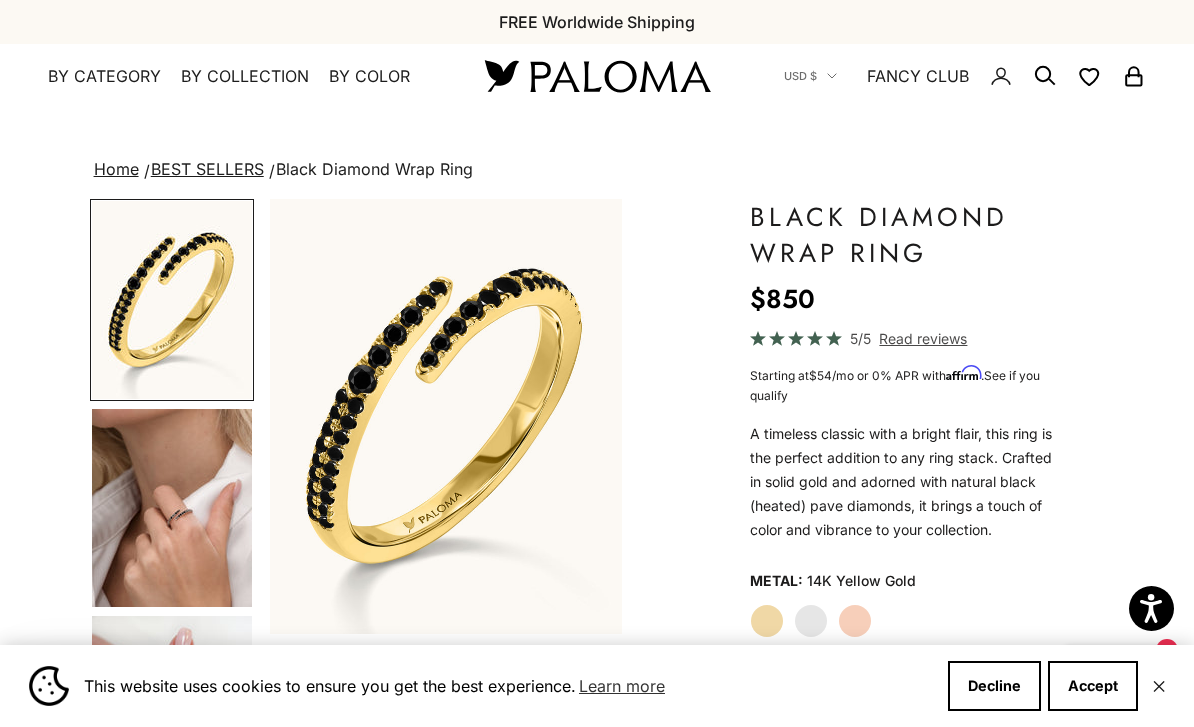 click at bounding box center [172, 508] 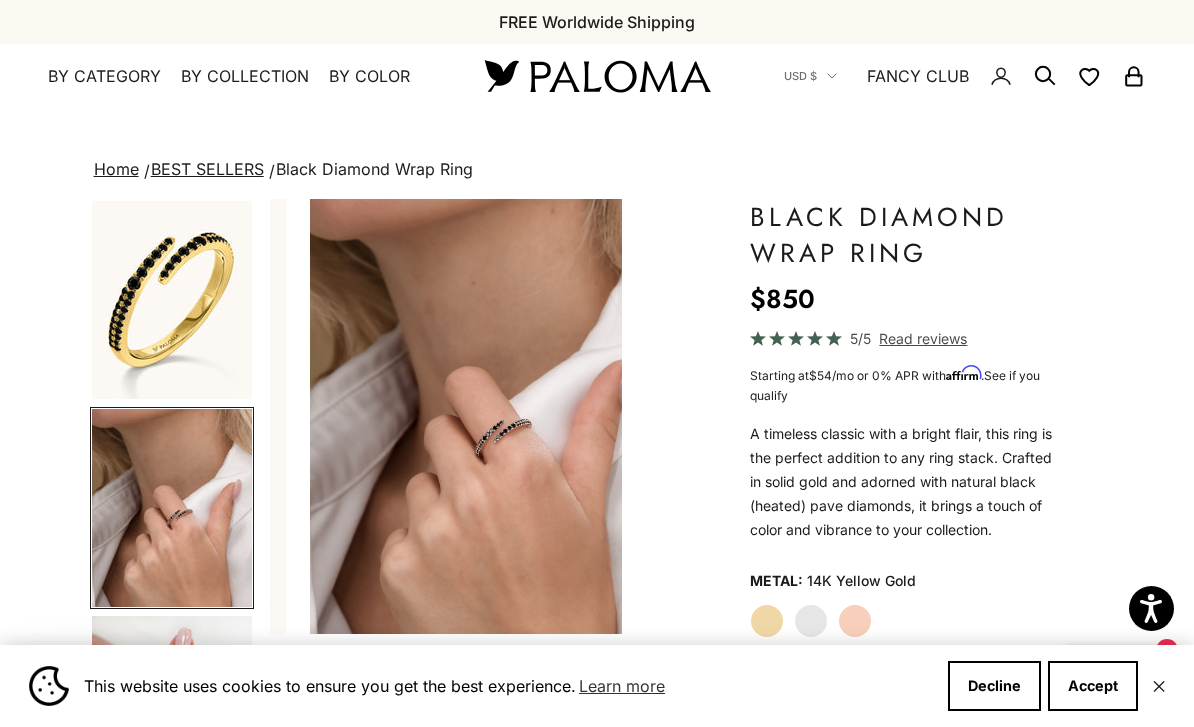 scroll, scrollTop: 0, scrollLeft: 376, axis: horizontal 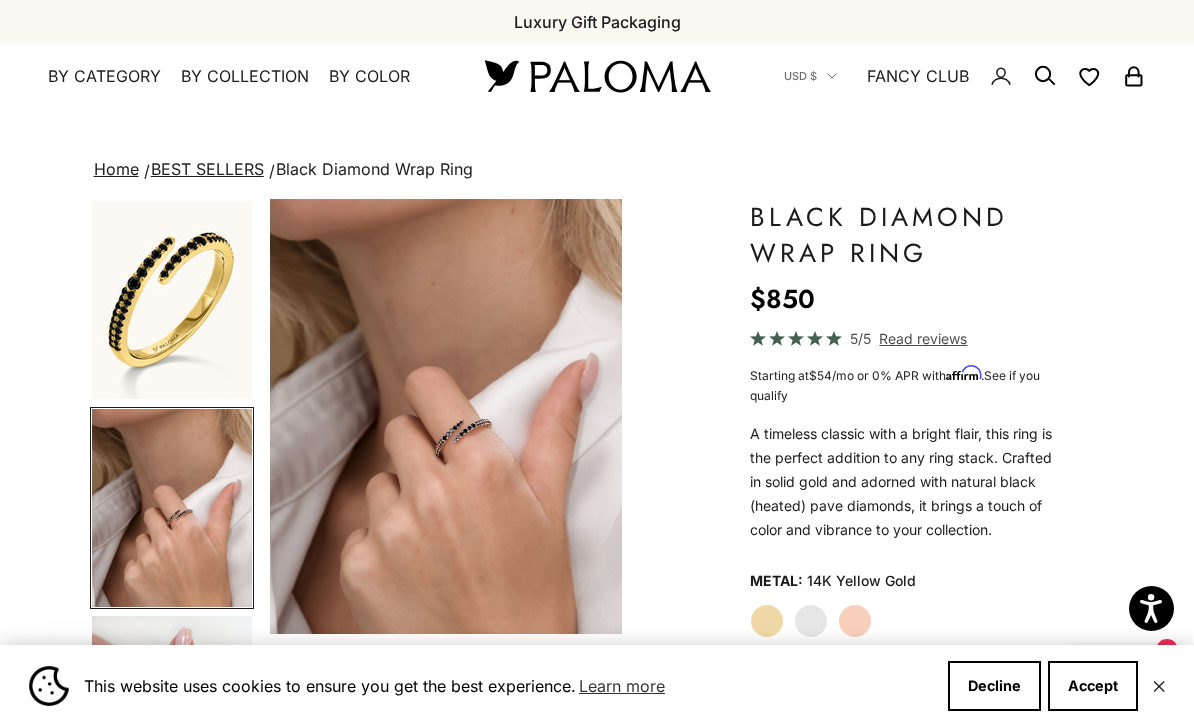 click on "Rose Gold" 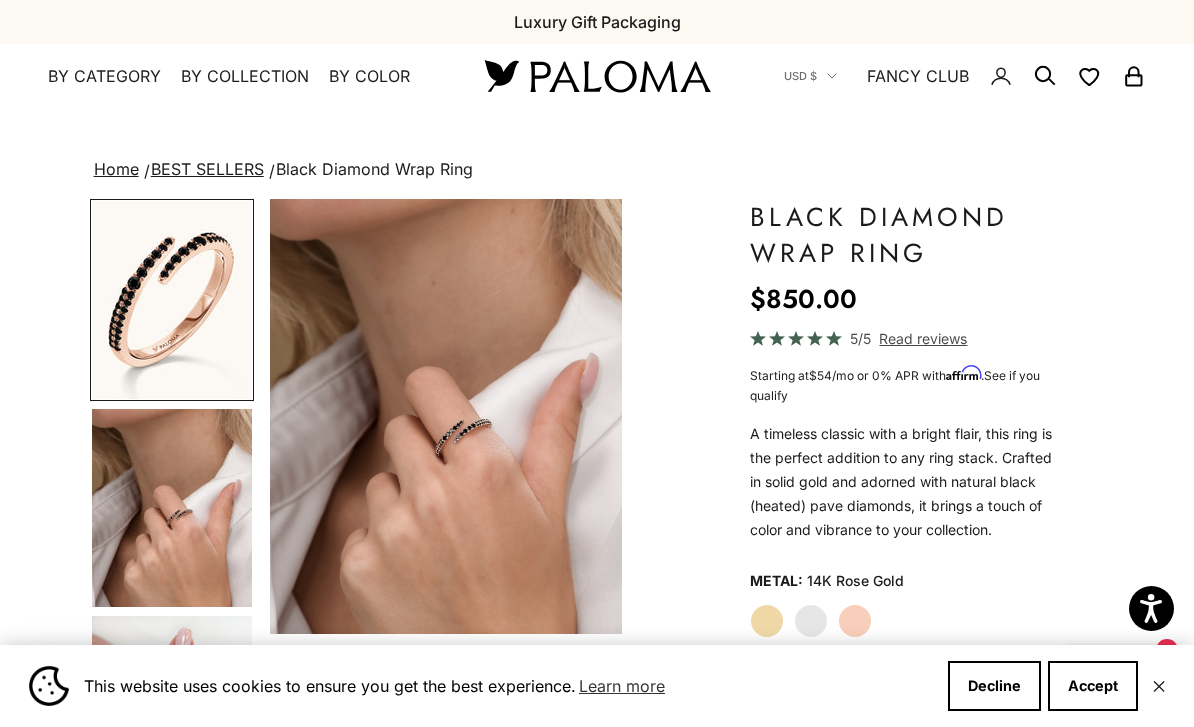 scroll, scrollTop: 0, scrollLeft: 0, axis: both 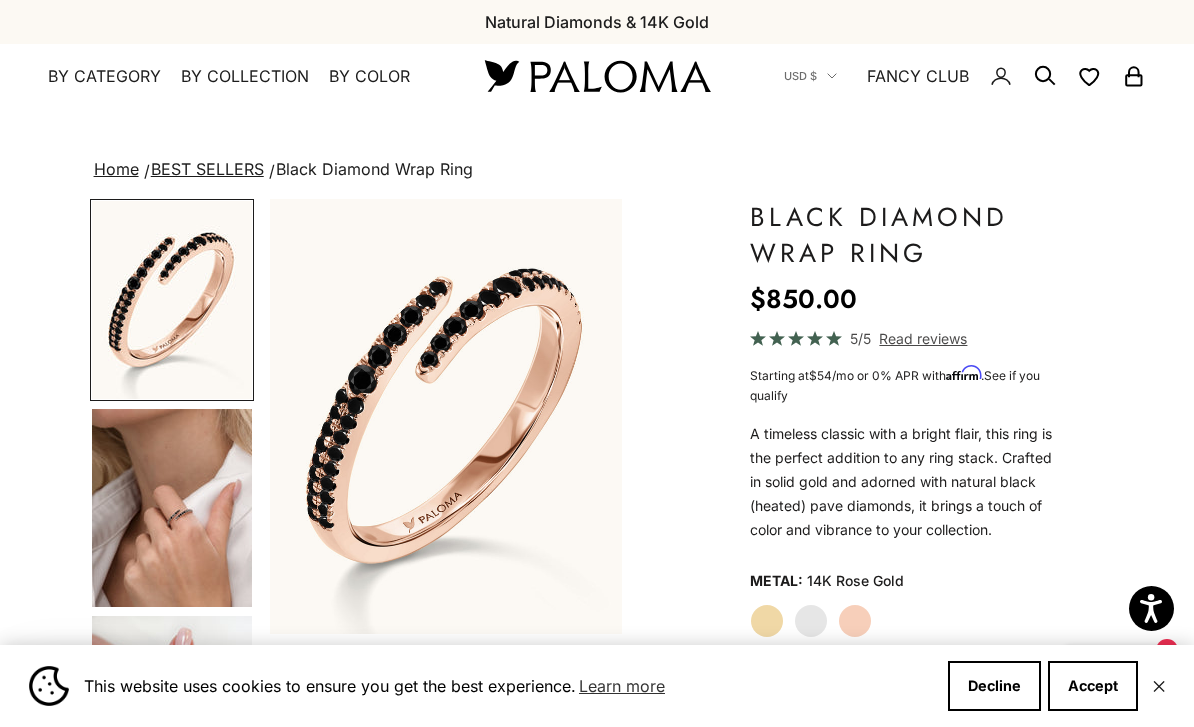 click at bounding box center (172, 508) 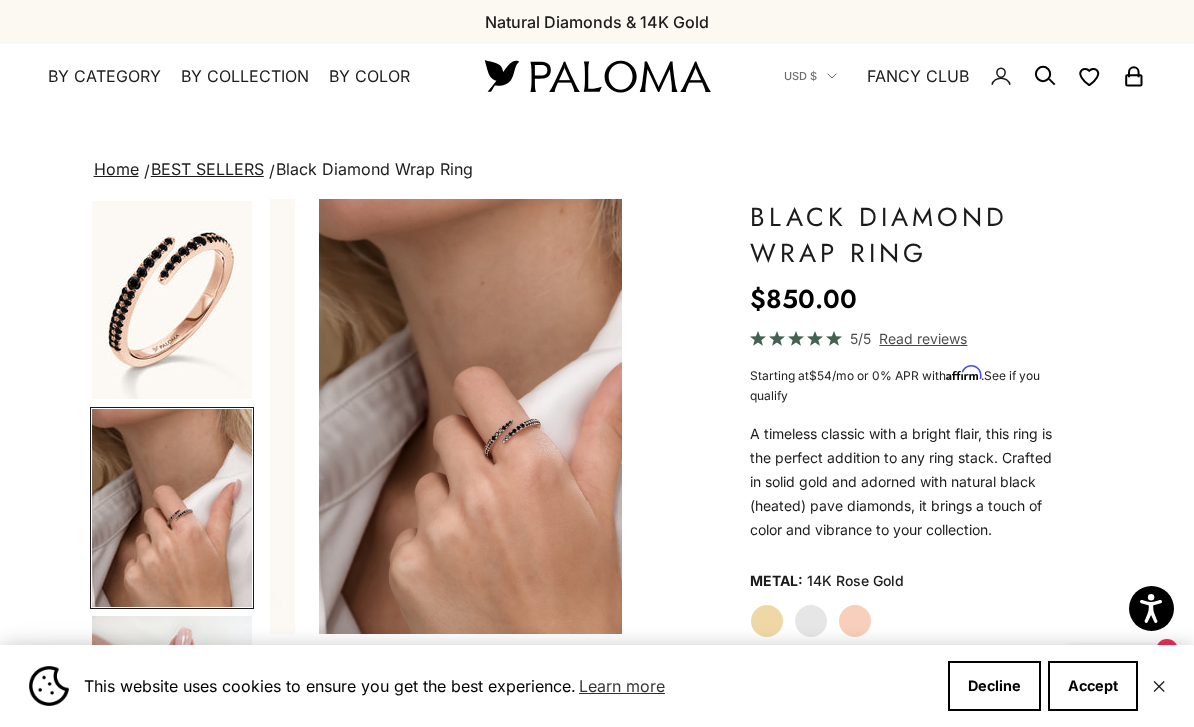 scroll, scrollTop: 0, scrollLeft: 376, axis: horizontal 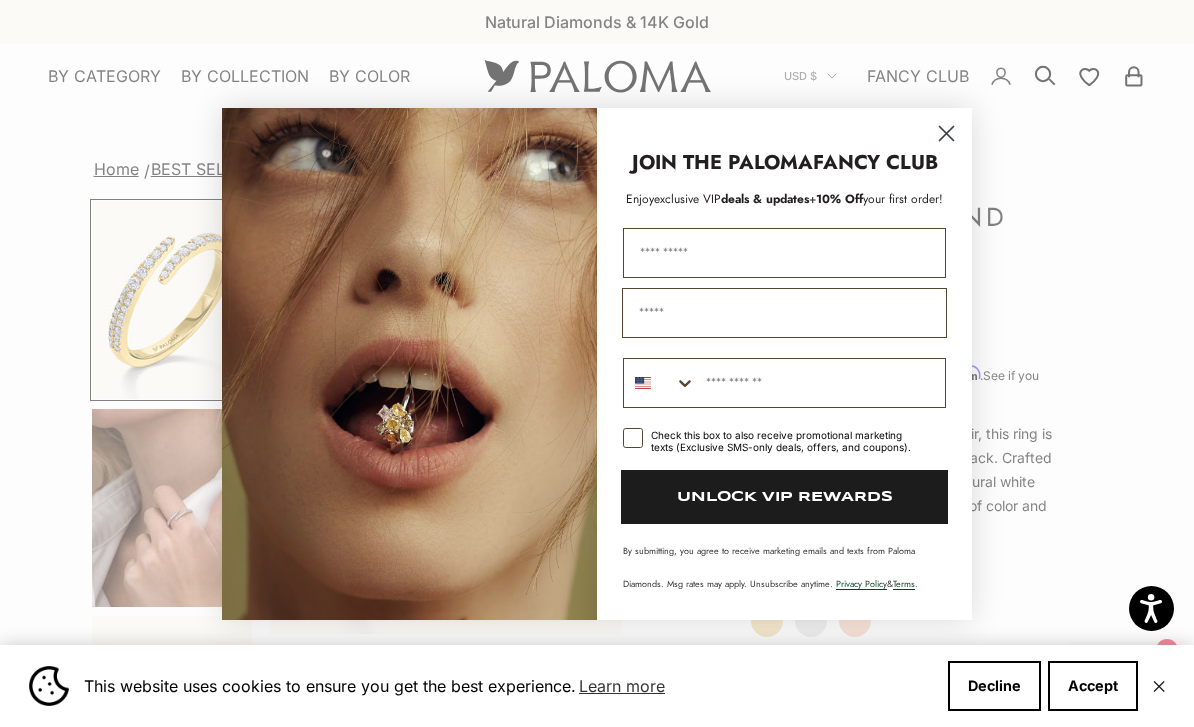 click 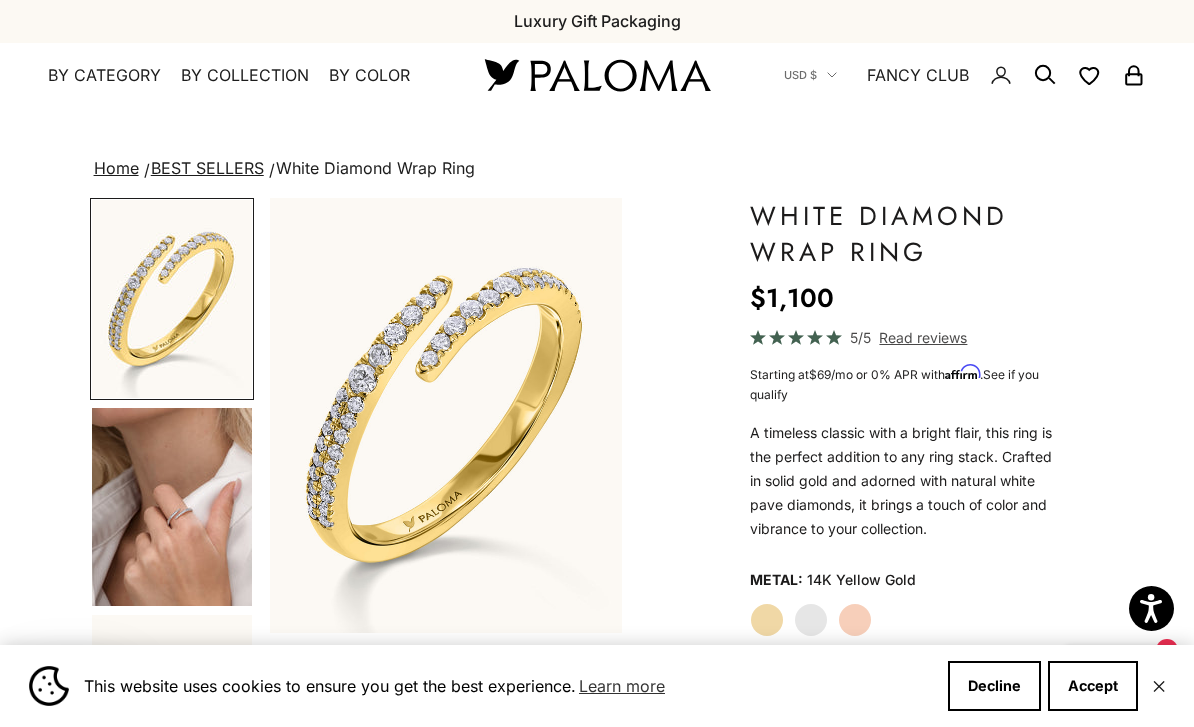 scroll, scrollTop: 0, scrollLeft: 0, axis: both 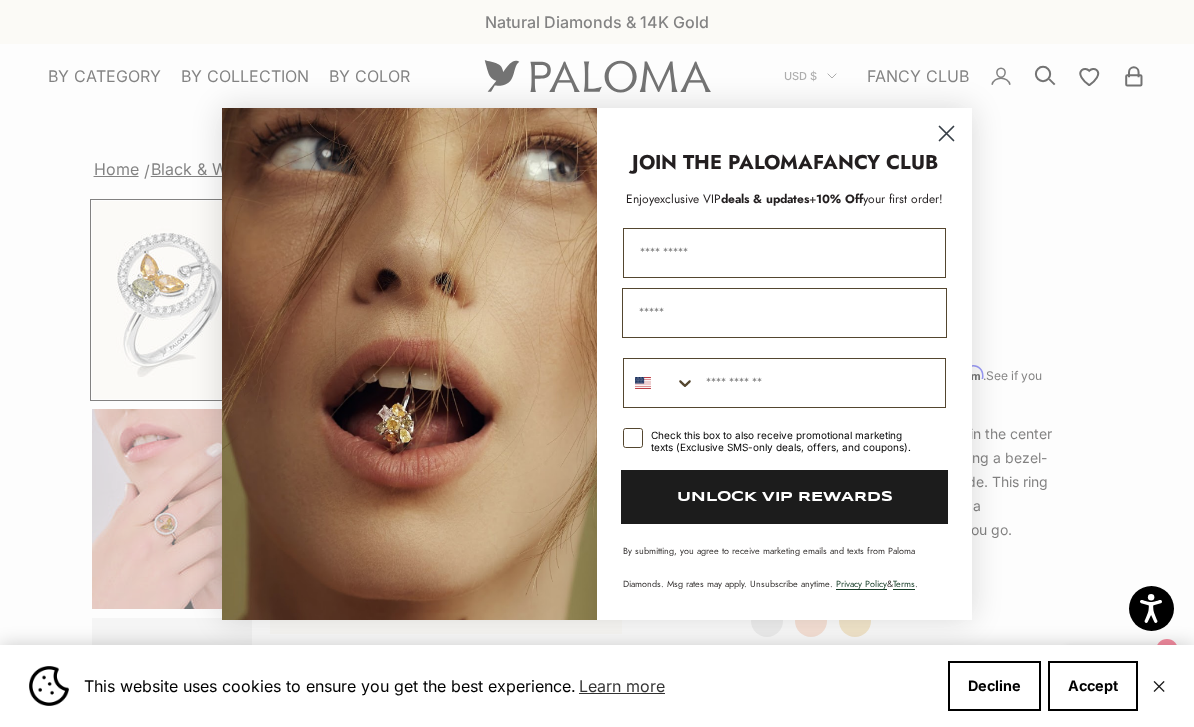 click 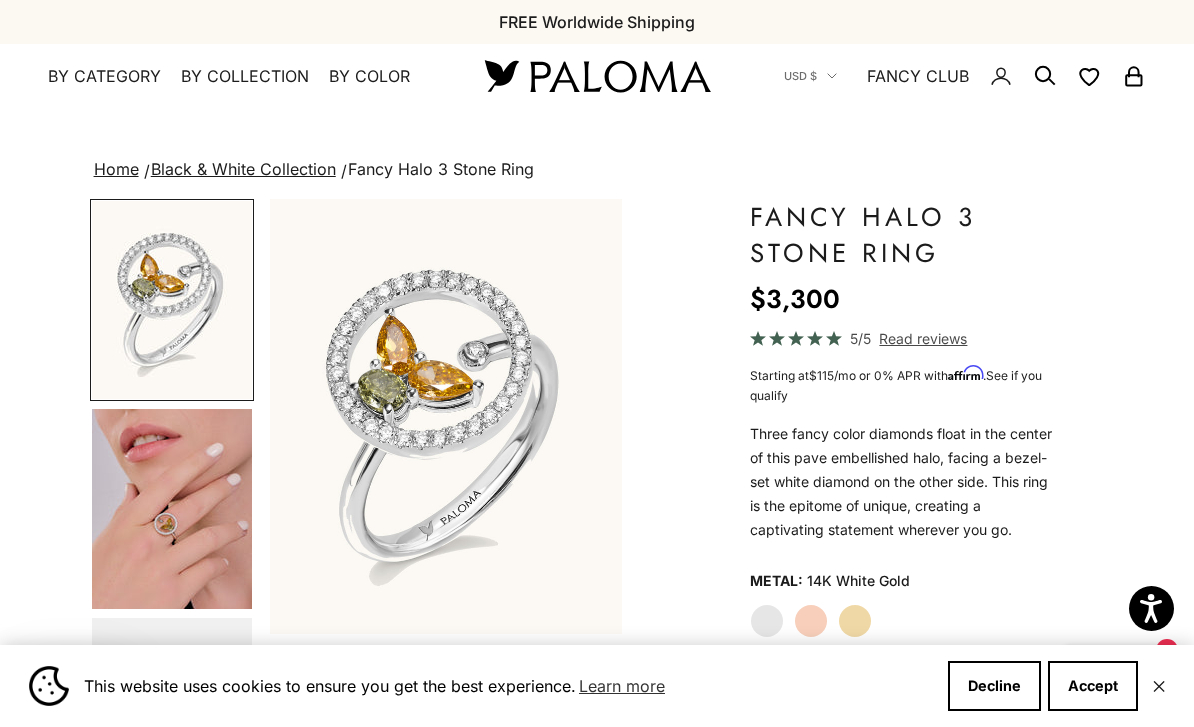 click at bounding box center (172, 509) 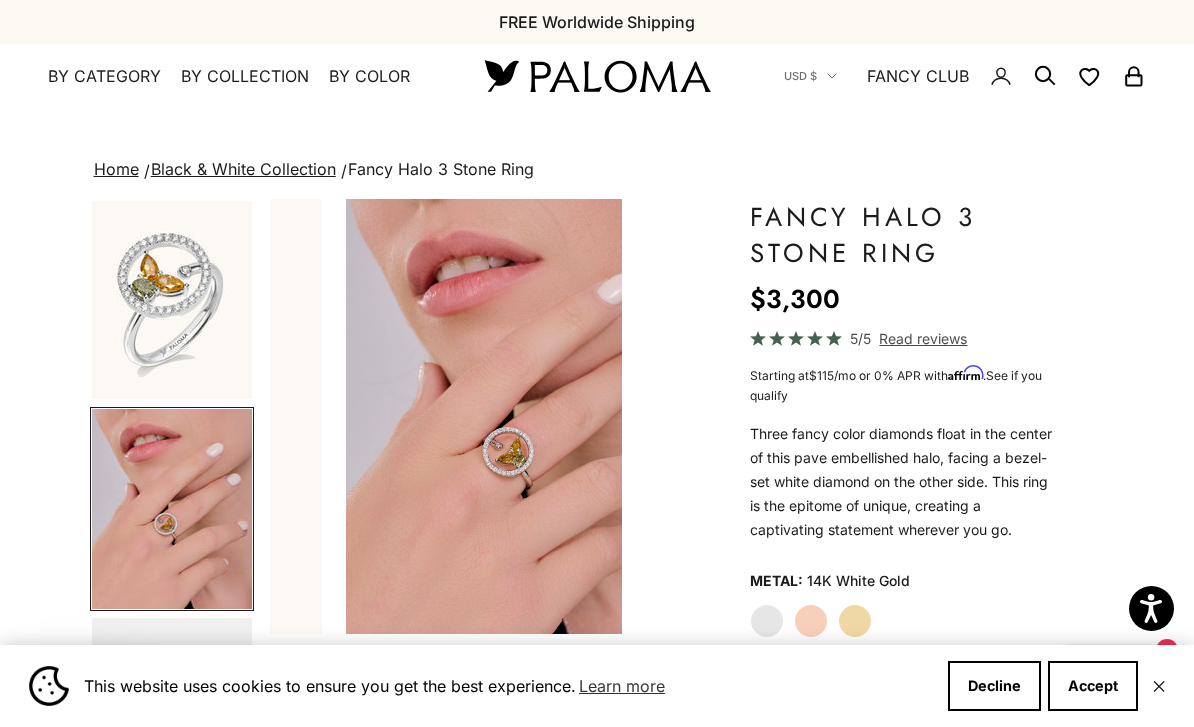 scroll, scrollTop: 0, scrollLeft: 376, axis: horizontal 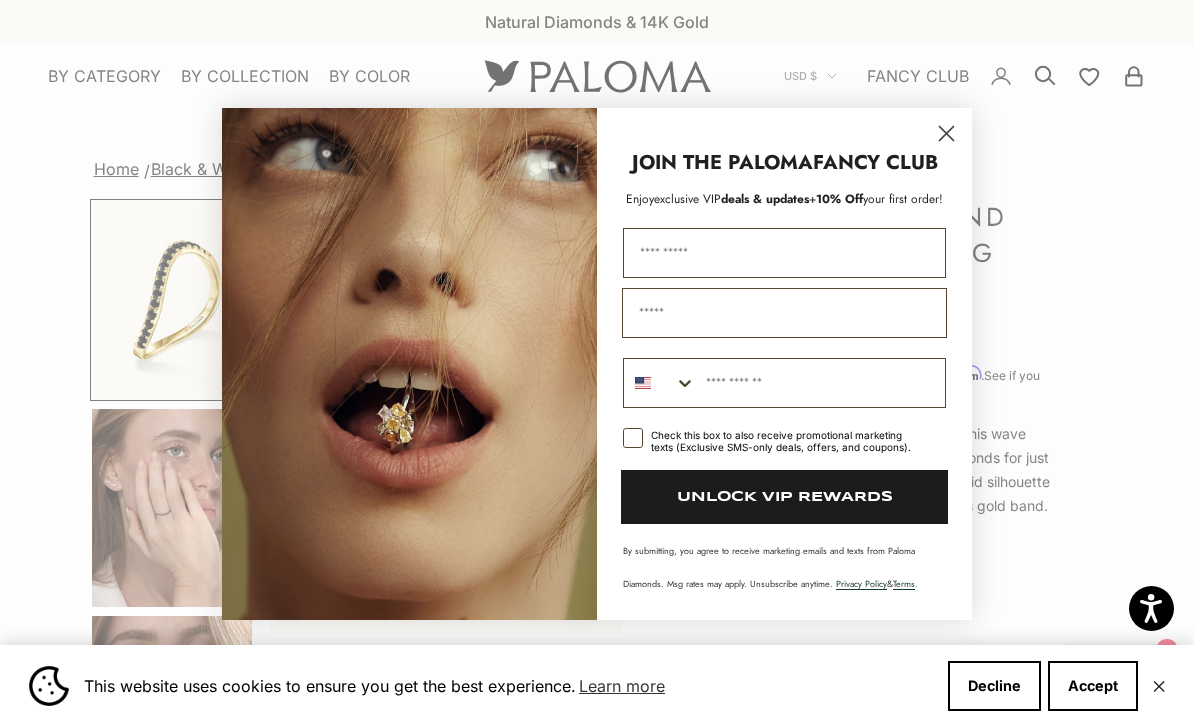 click 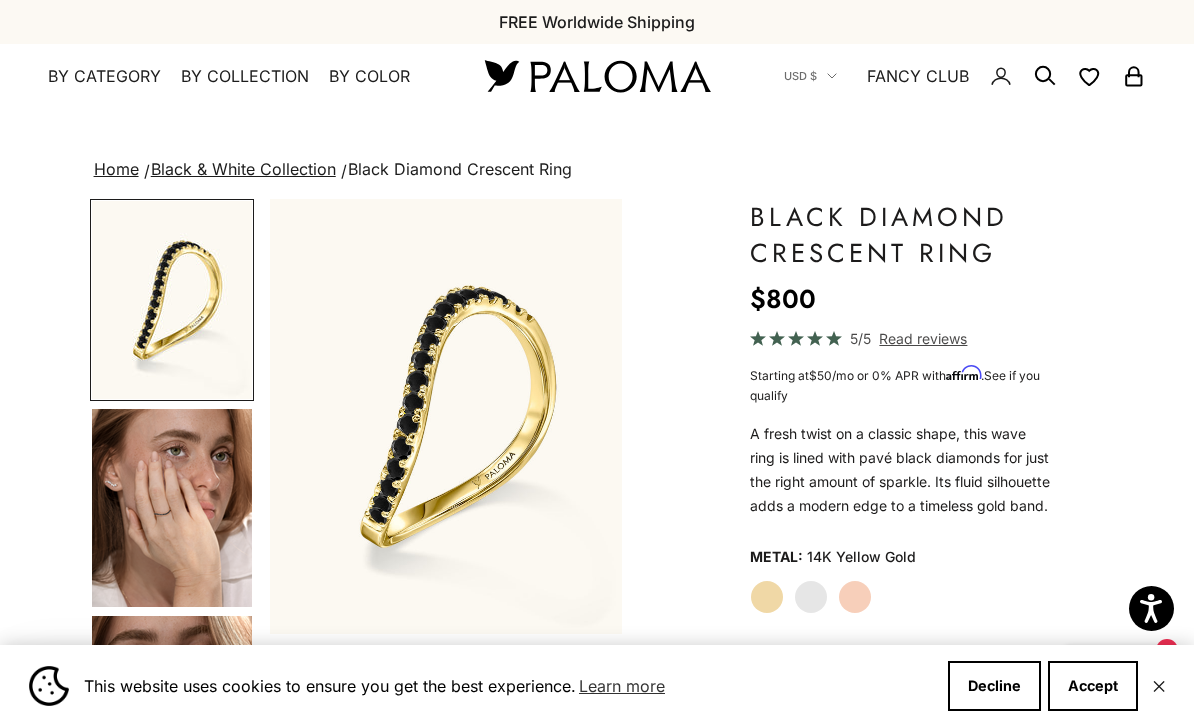 click at bounding box center [172, 508] 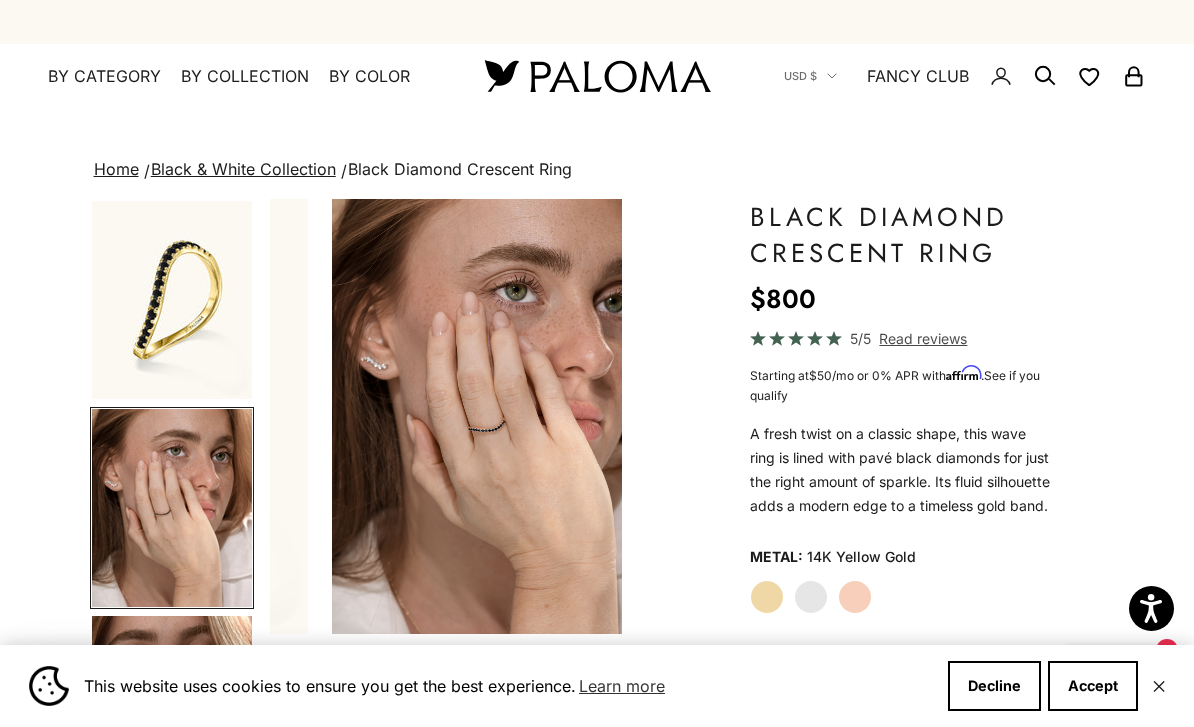 scroll, scrollTop: 0, scrollLeft: 376, axis: horizontal 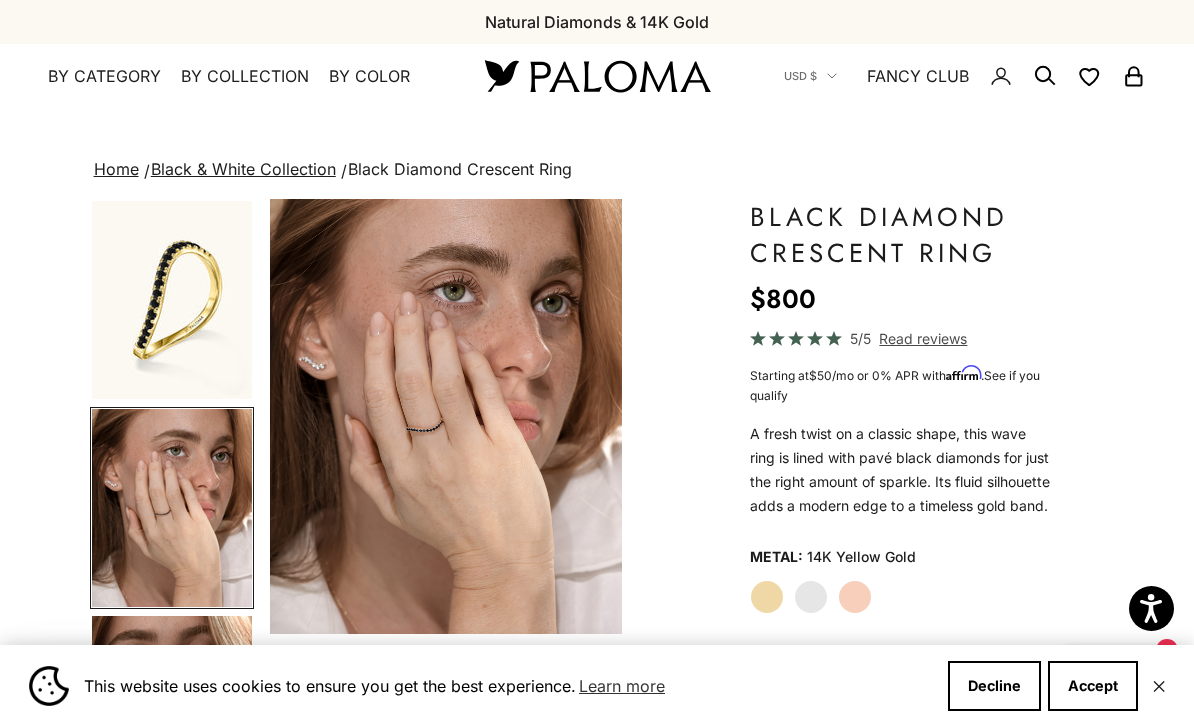 click on "Rose Gold" 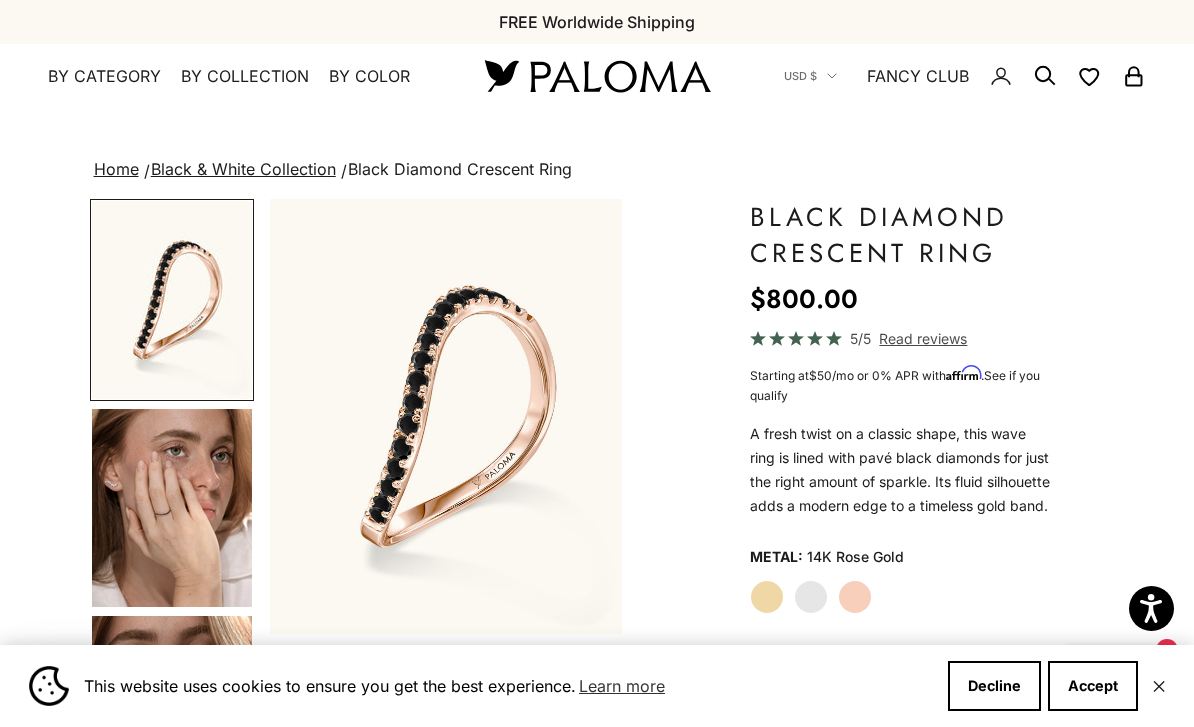 click at bounding box center (172, 508) 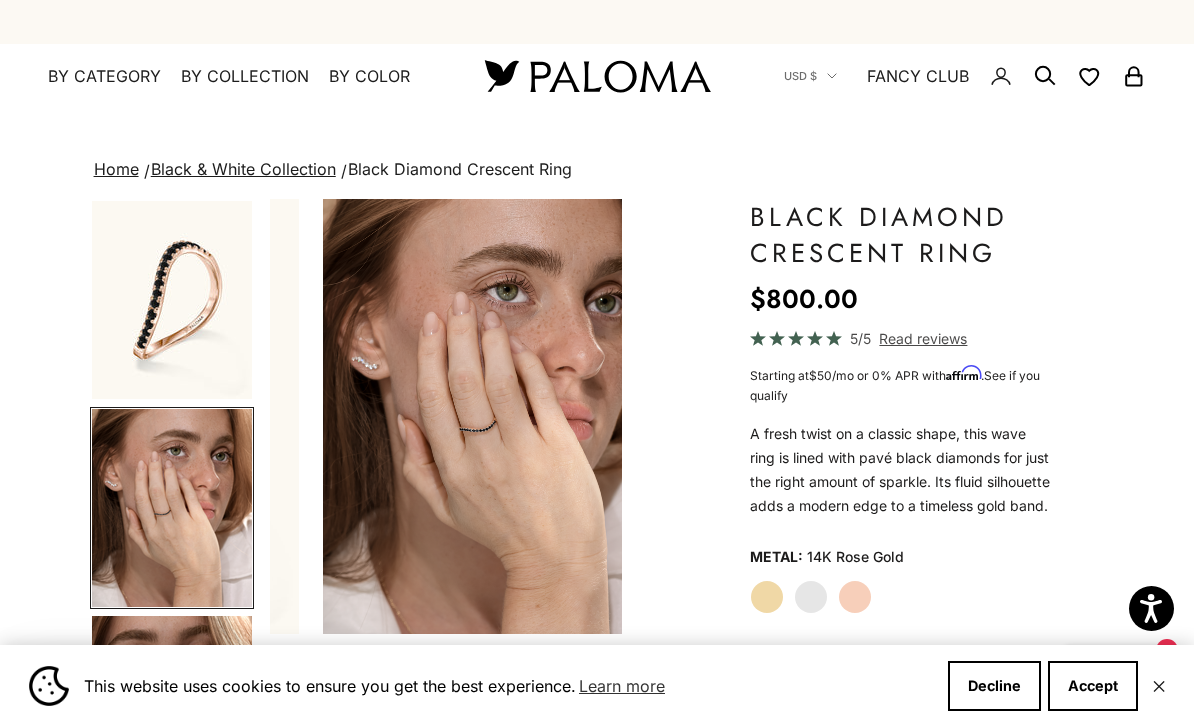 scroll, scrollTop: 0, scrollLeft: 376, axis: horizontal 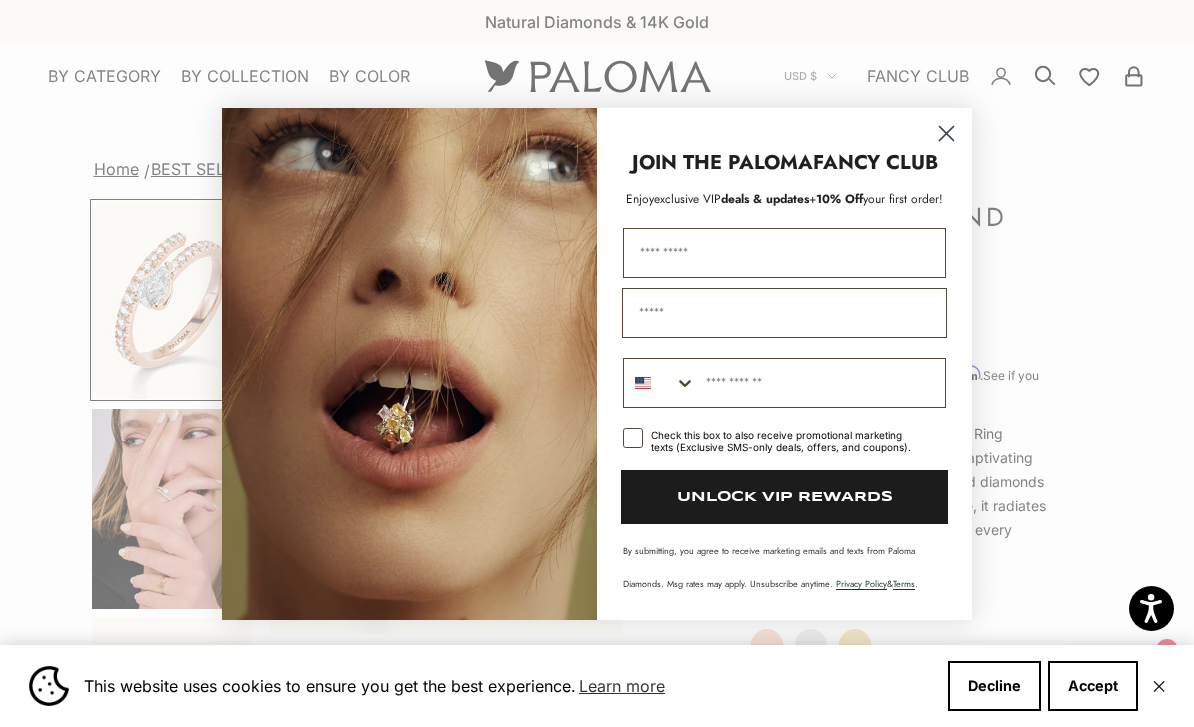 click 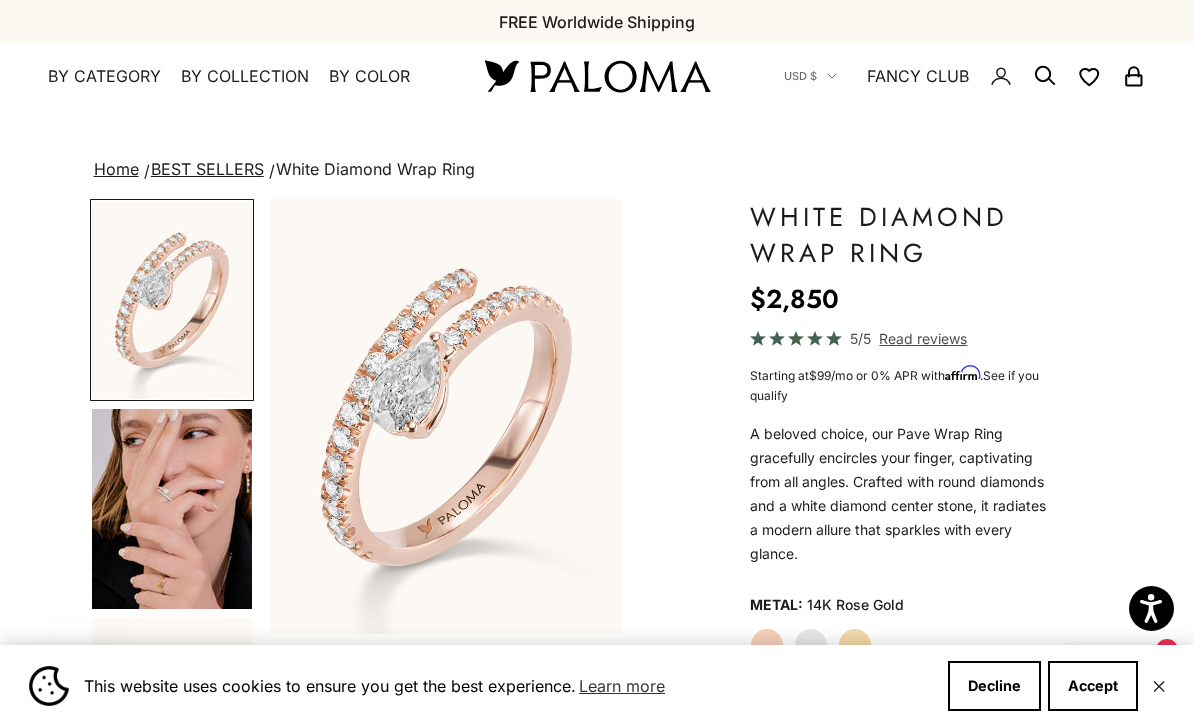 click at bounding box center [172, 509] 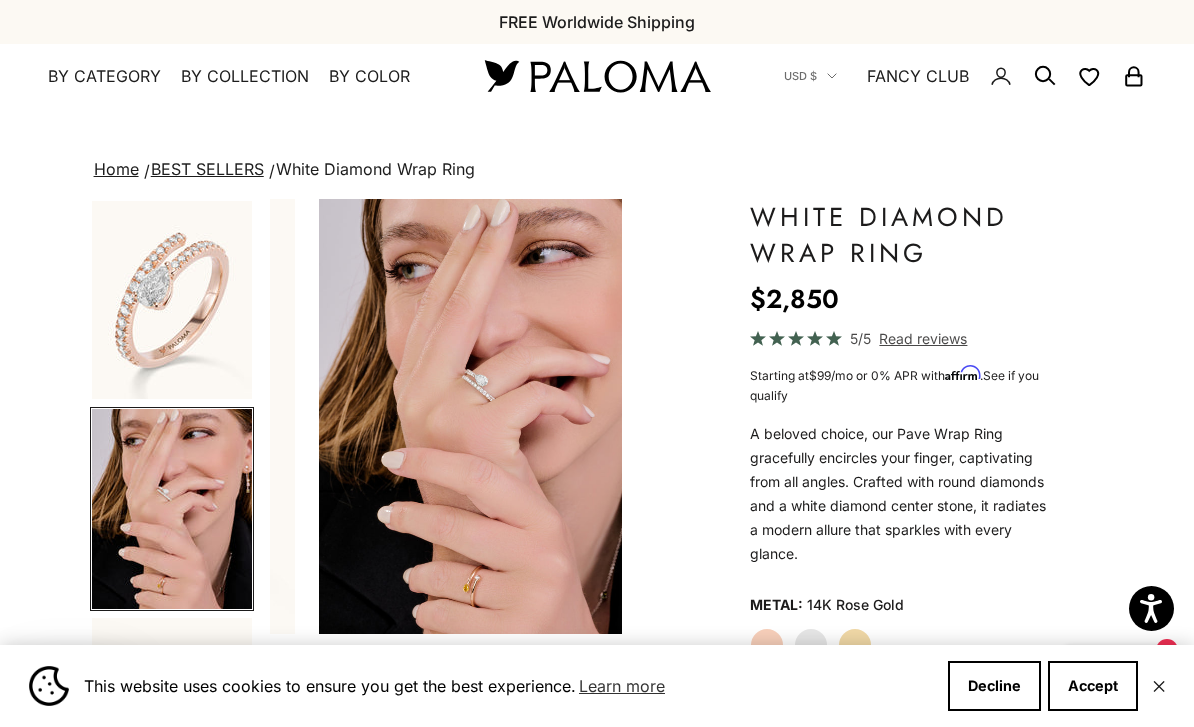 scroll, scrollTop: 0, scrollLeft: 376, axis: horizontal 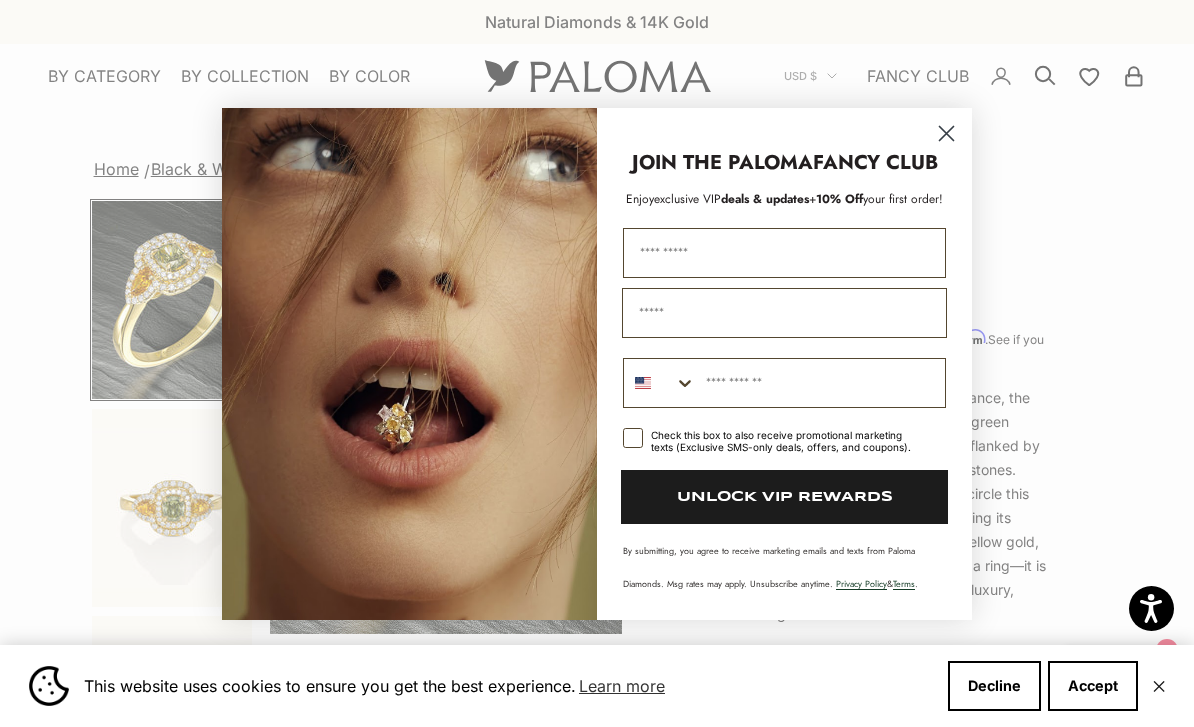 click 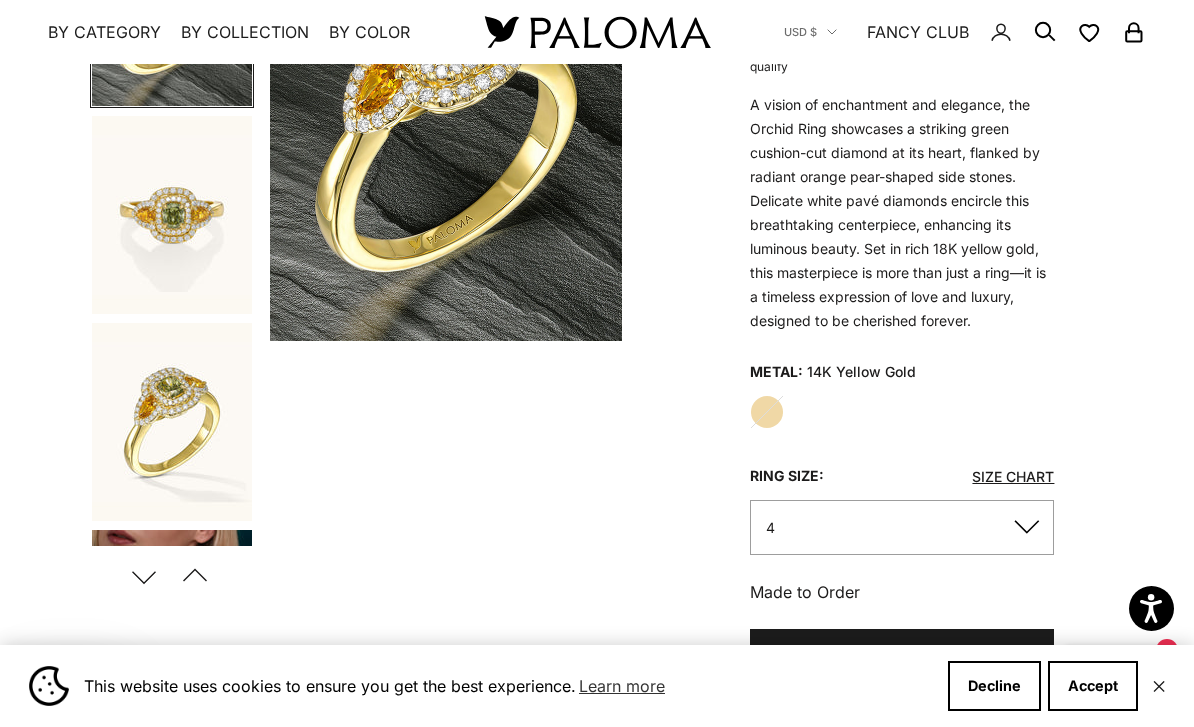 scroll, scrollTop: 306, scrollLeft: 0, axis: vertical 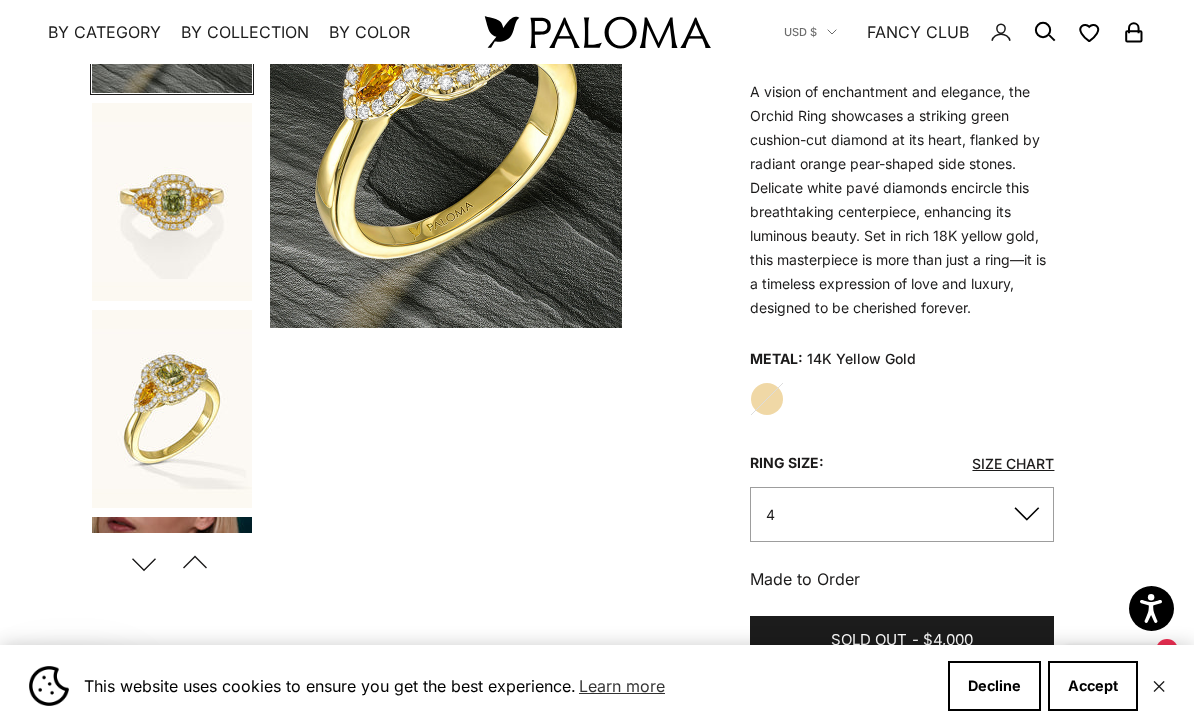click at bounding box center (172, 409) 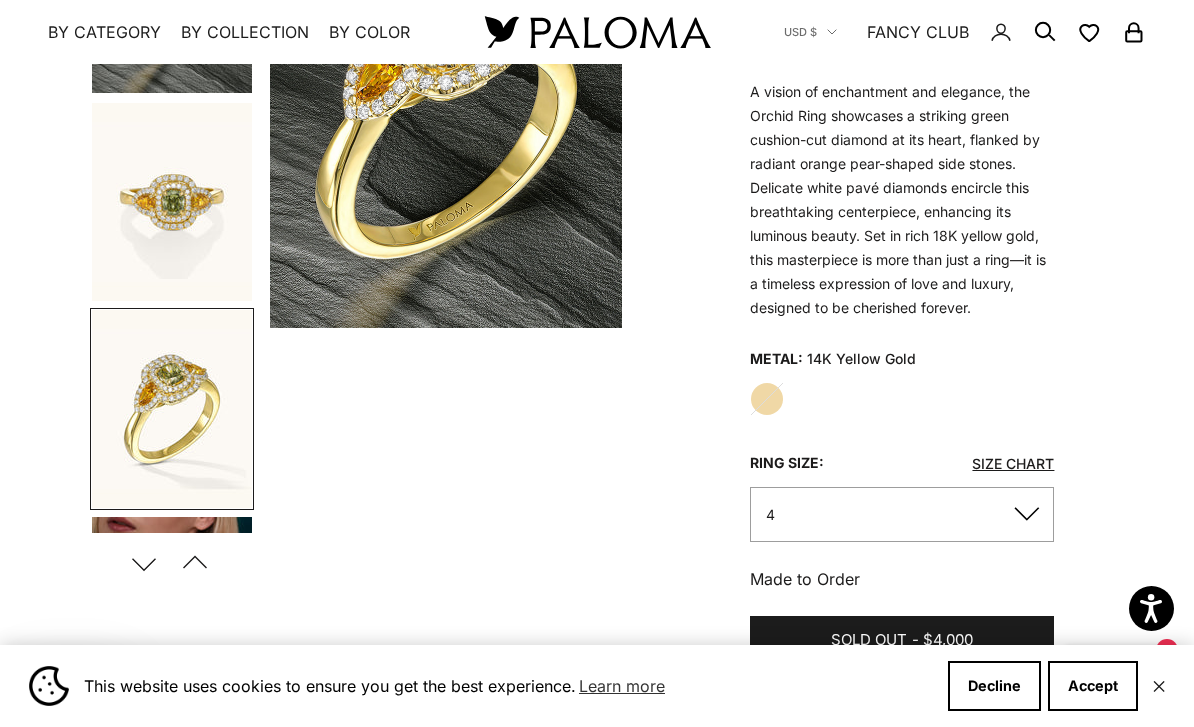 scroll, scrollTop: 0, scrollLeft: 638, axis: horizontal 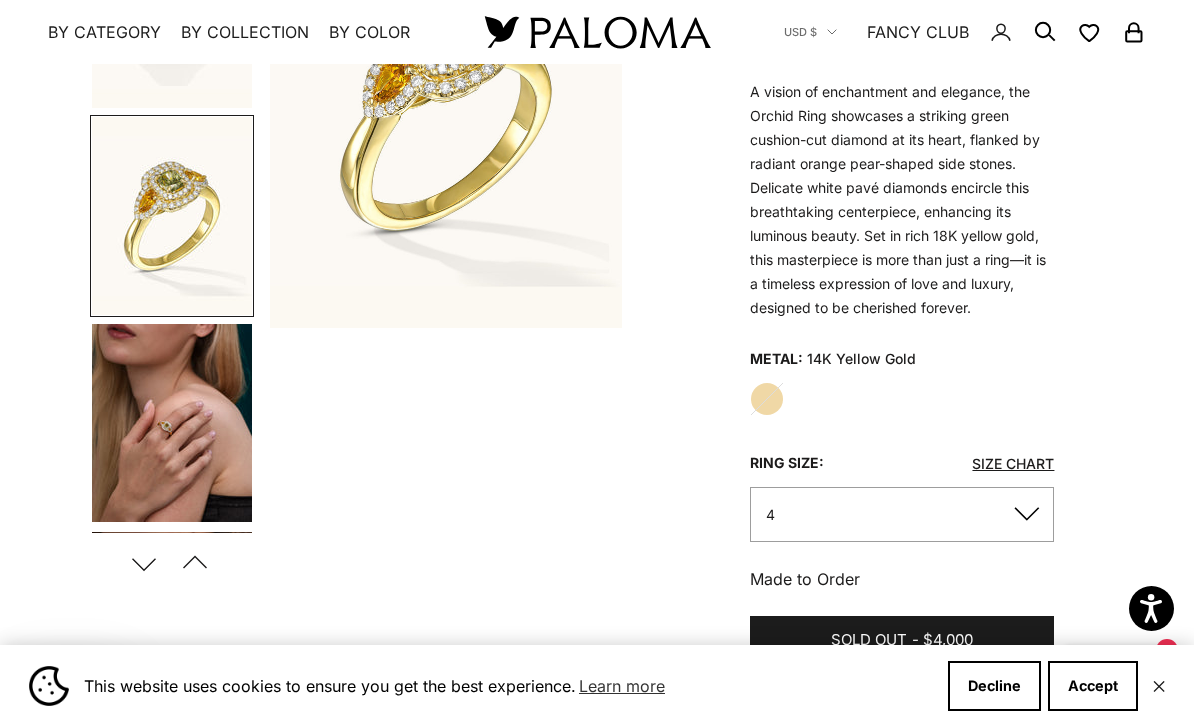 click at bounding box center [172, 423] 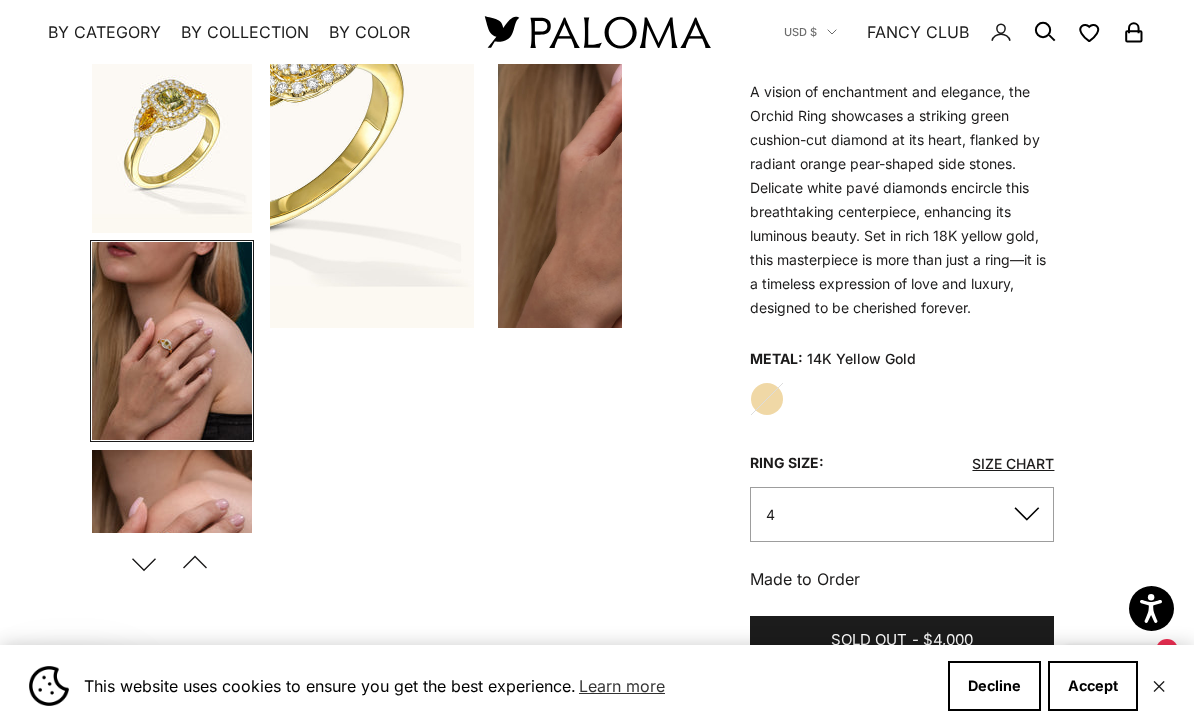 scroll, scrollTop: 0, scrollLeft: 1099, axis: horizontal 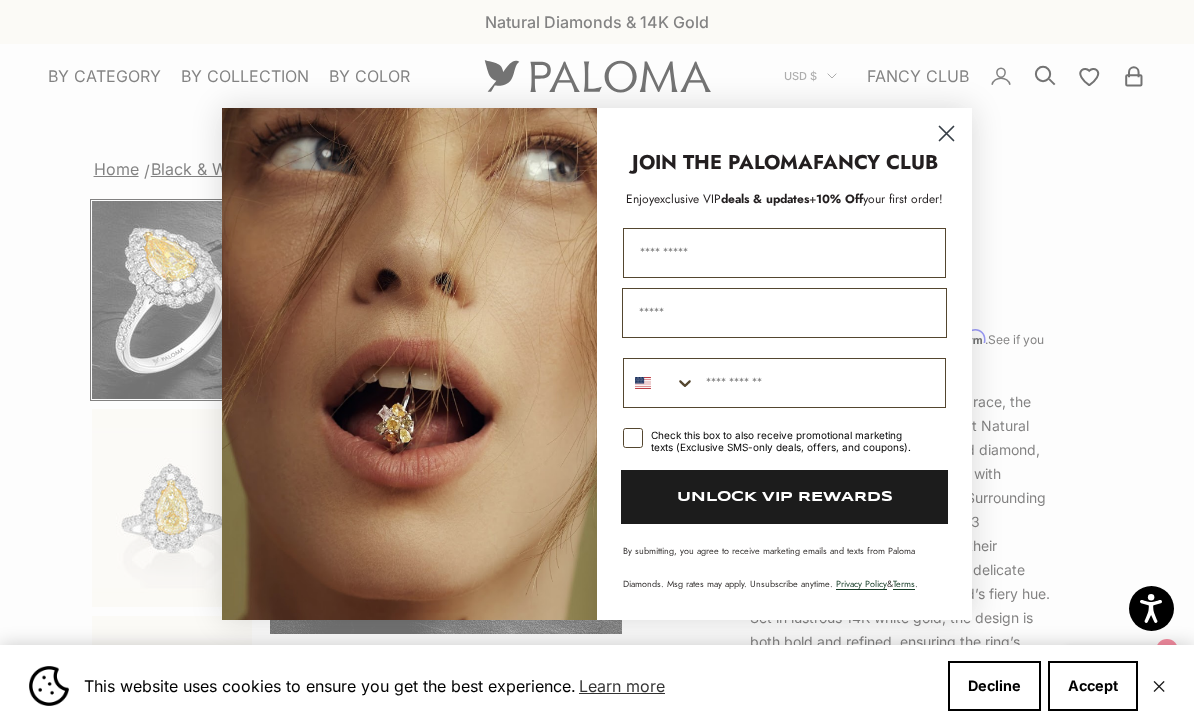click 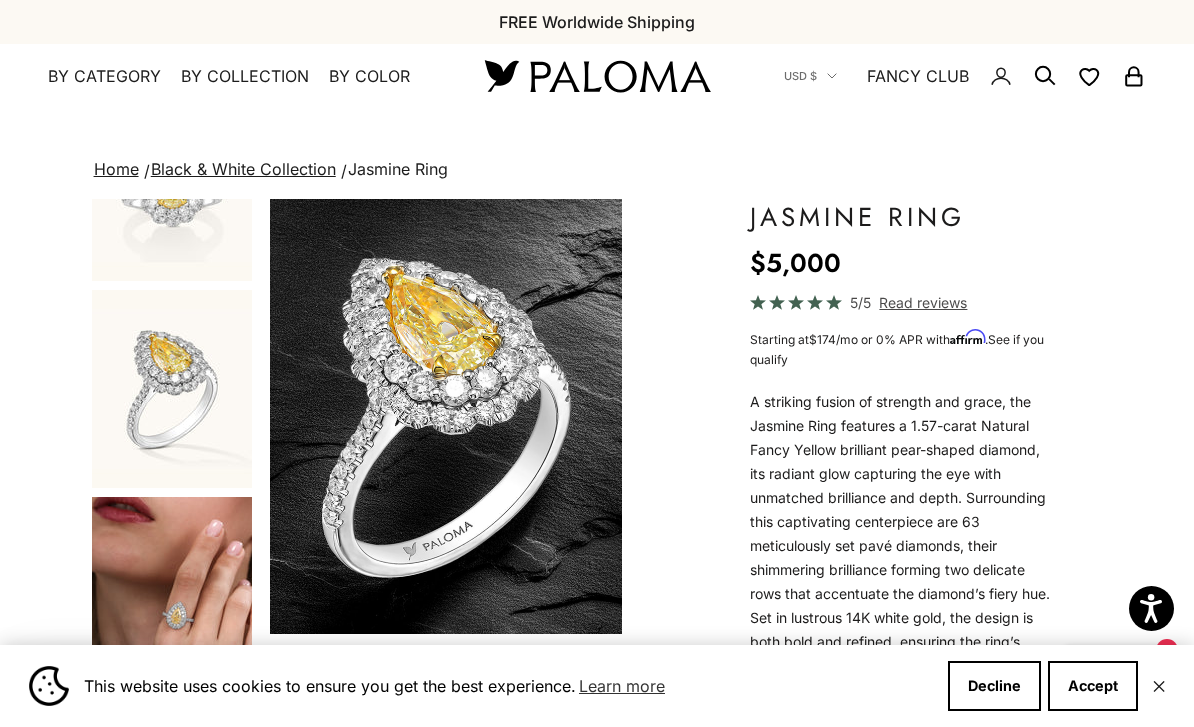 scroll, scrollTop: 354, scrollLeft: 0, axis: vertical 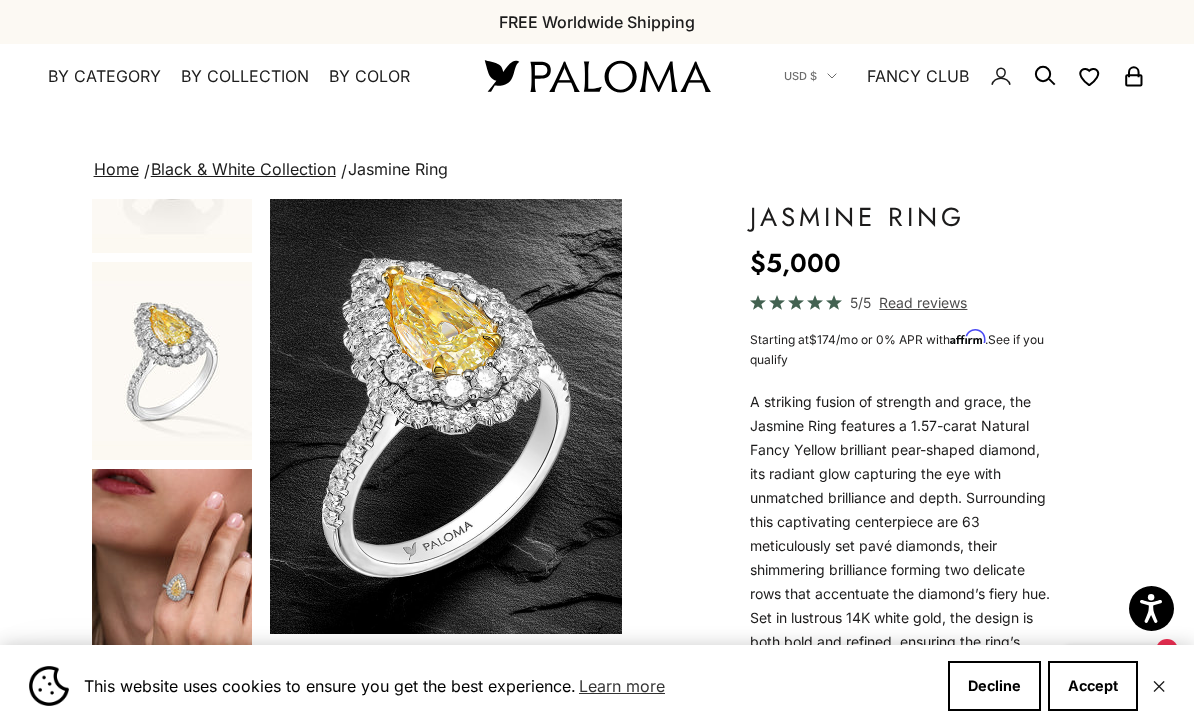 click at bounding box center (172, 568) 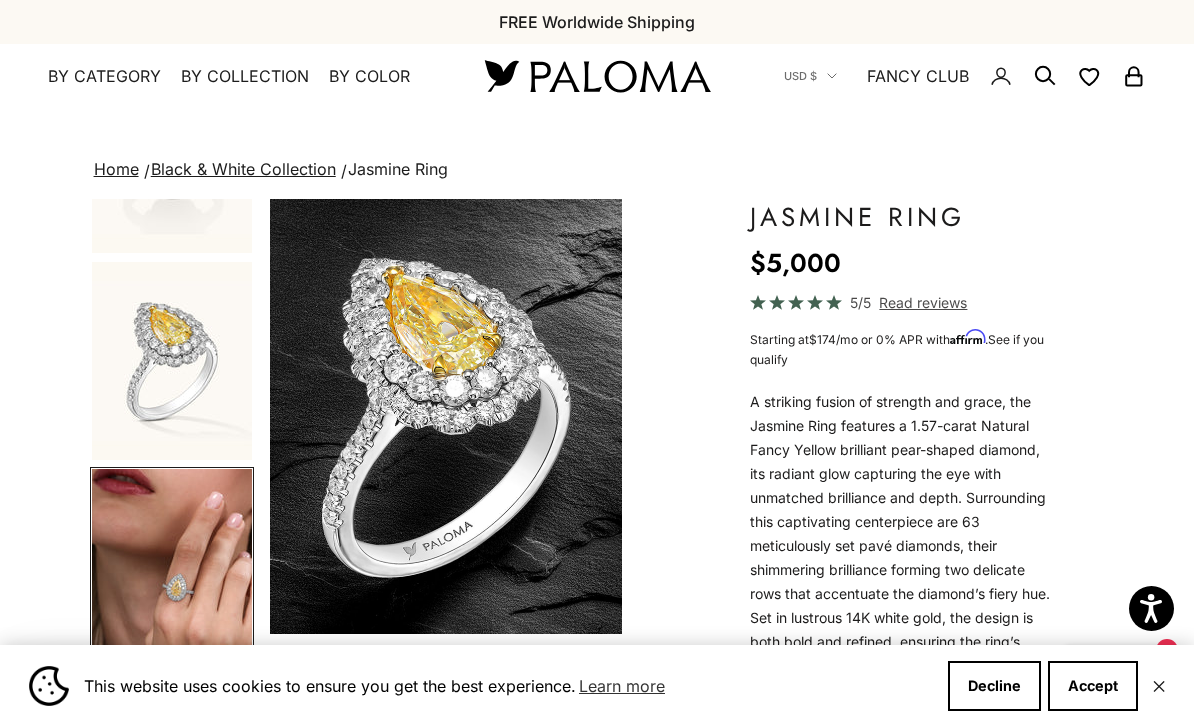 scroll, scrollTop: 0, scrollLeft: 738, axis: horizontal 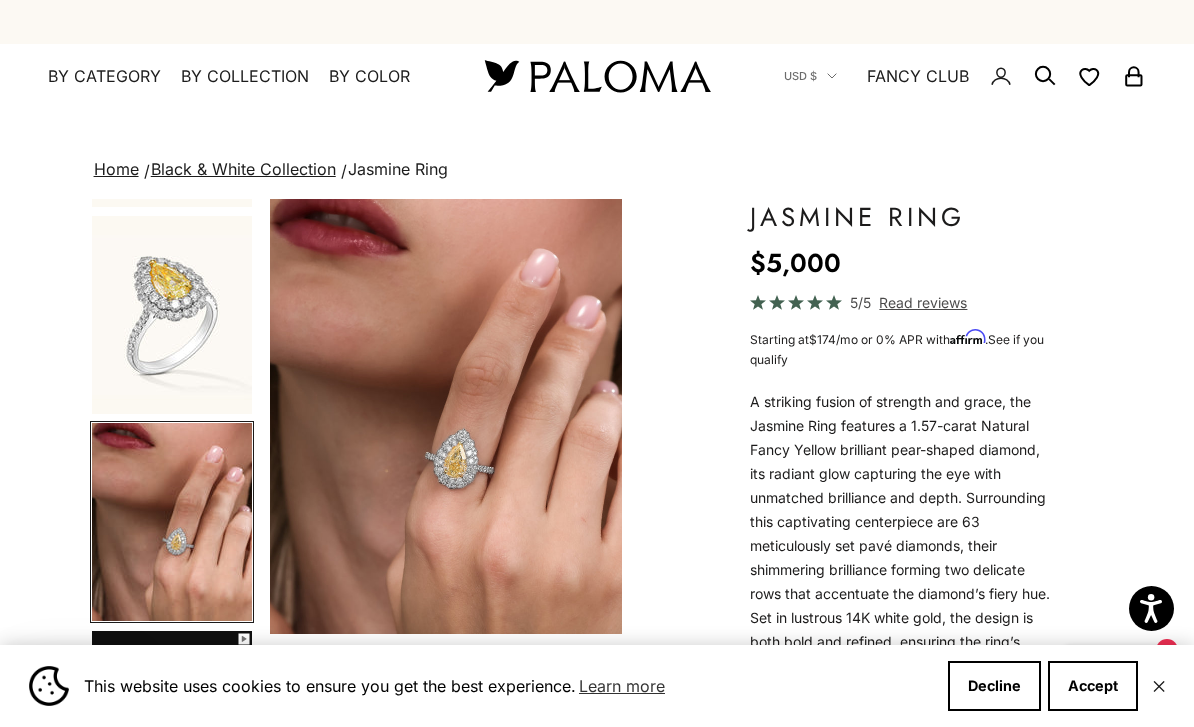 click on "Read reviews" 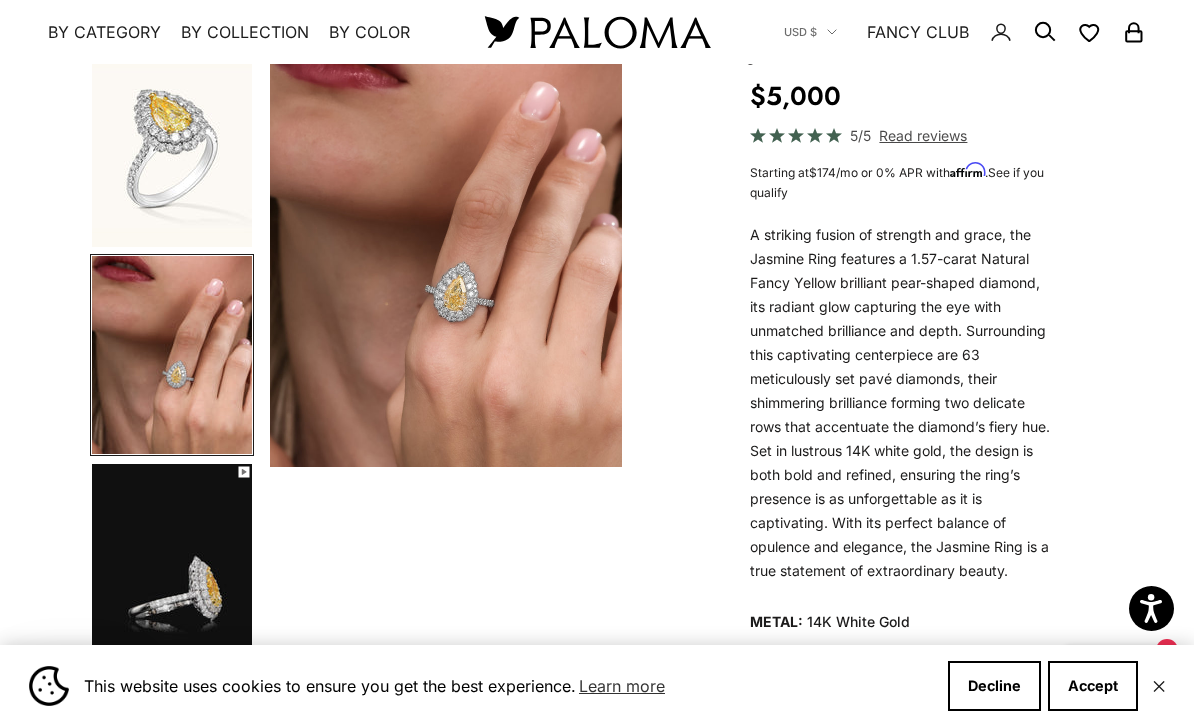 scroll, scrollTop: 0, scrollLeft: 0, axis: both 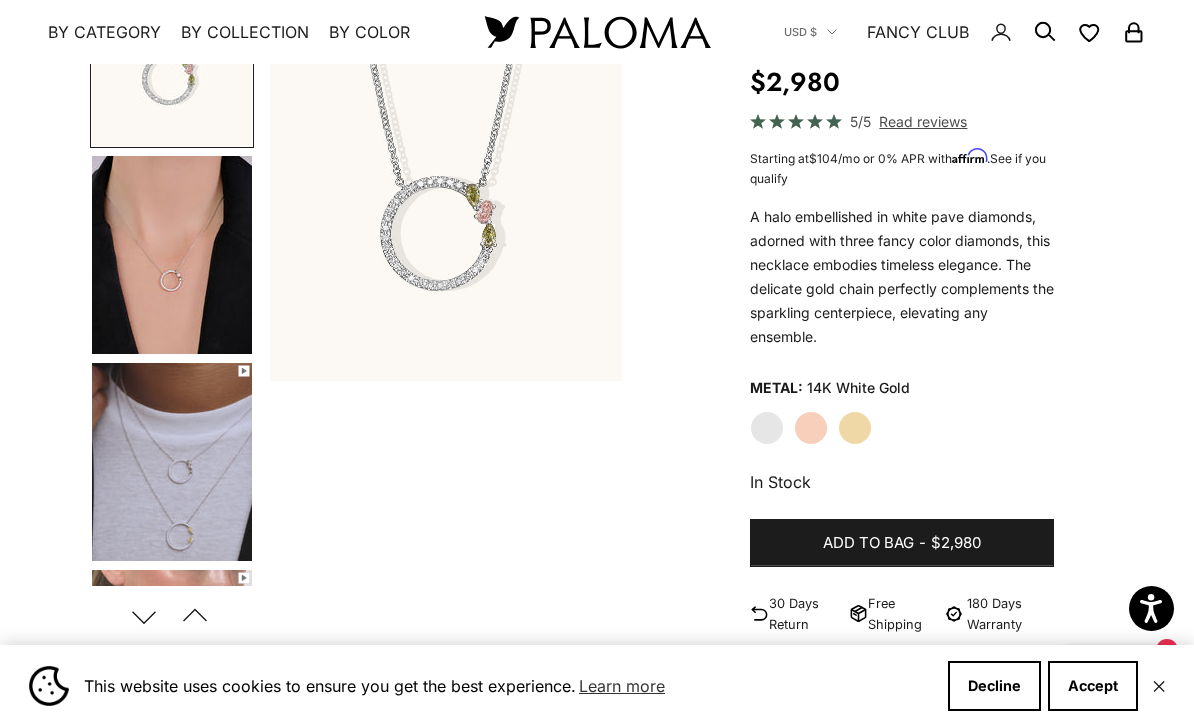click on "Add to bag" at bounding box center [868, 543] 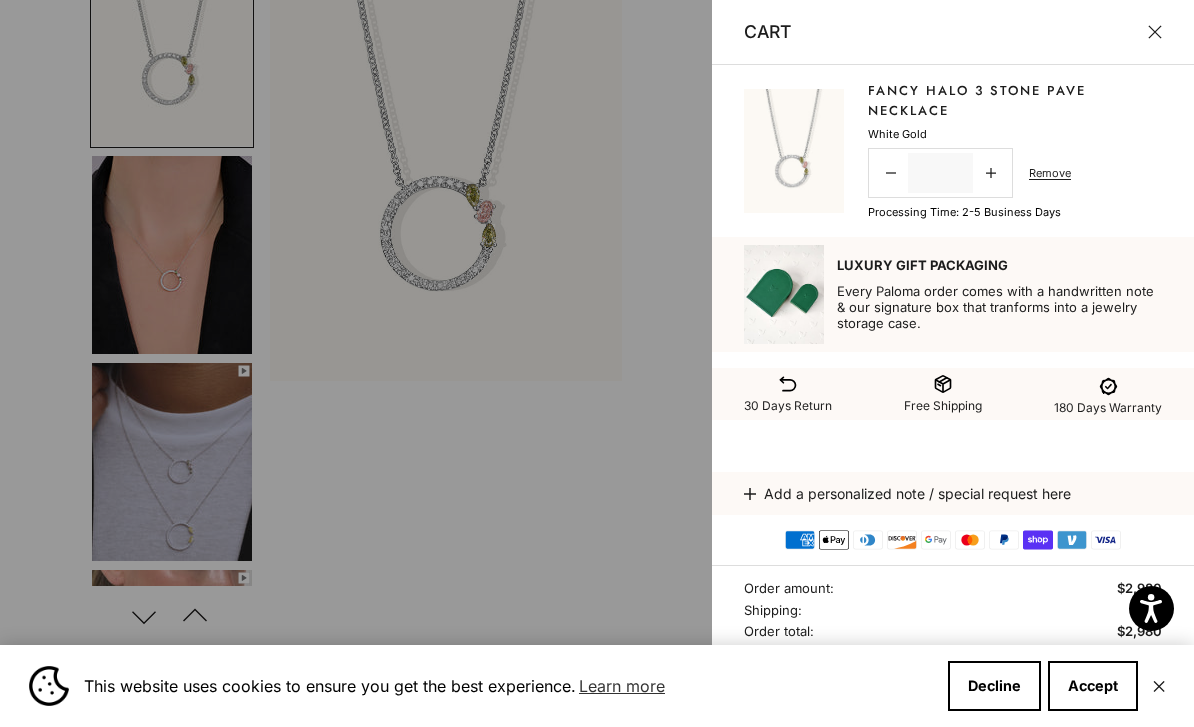 click at bounding box center [1155, 32] 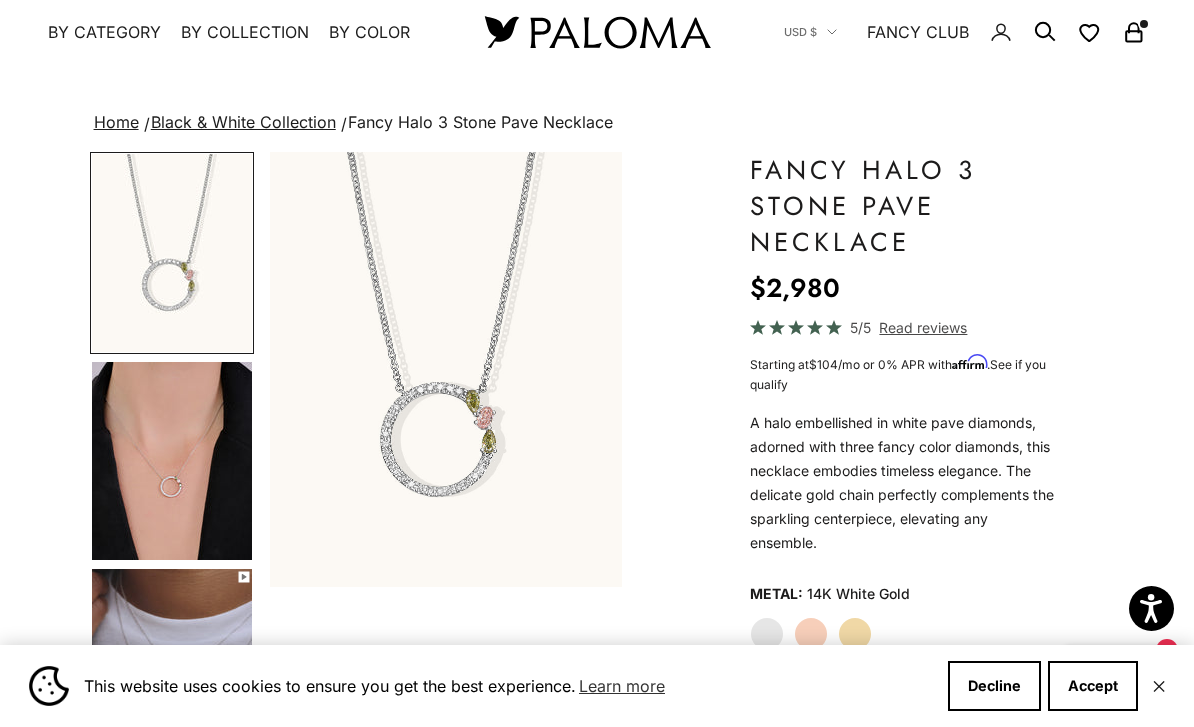 scroll, scrollTop: 44, scrollLeft: 0, axis: vertical 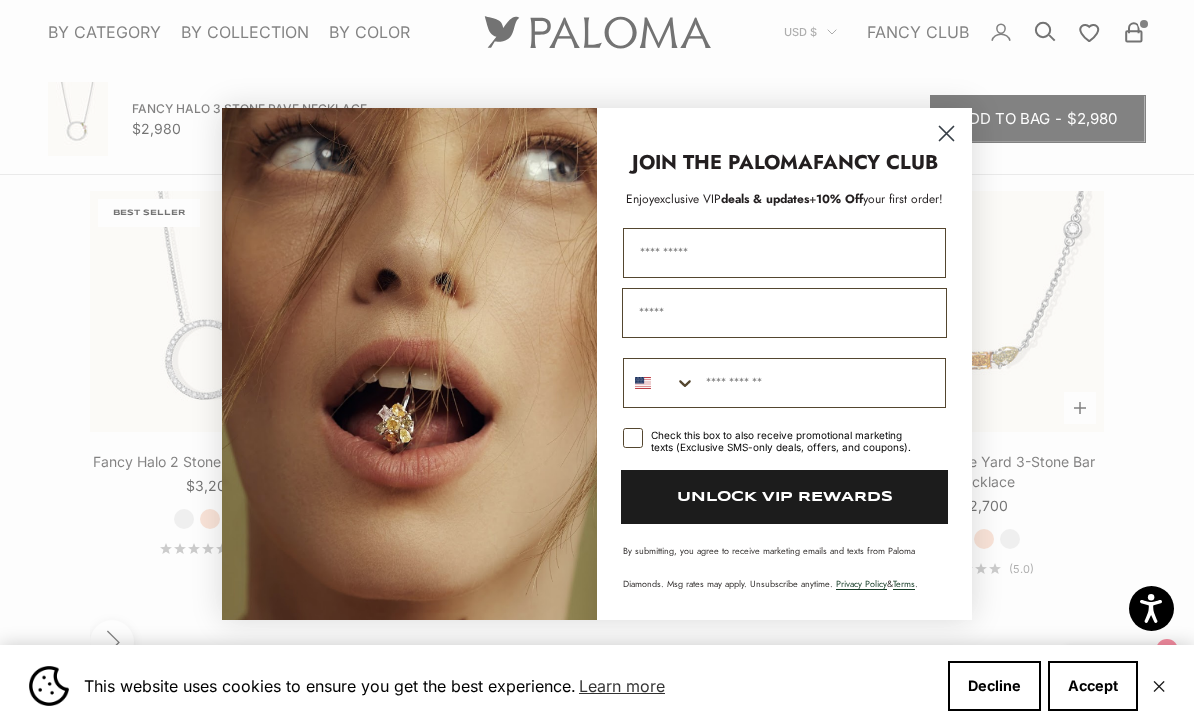 click 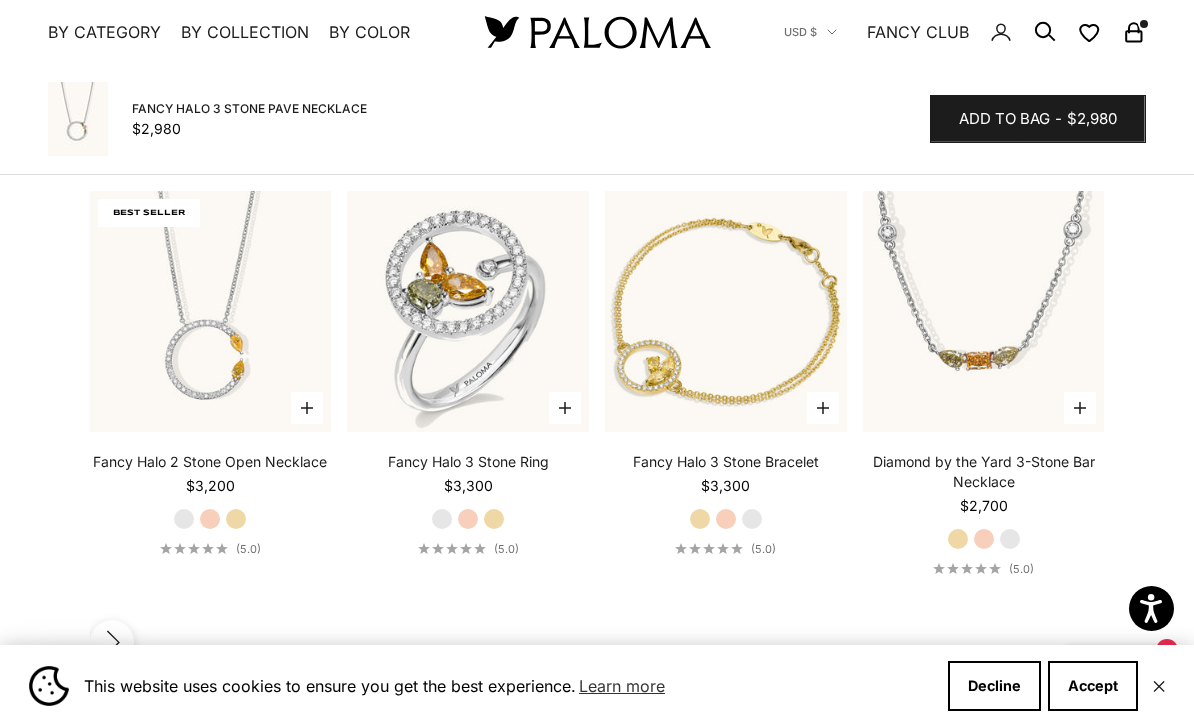 click at bounding box center [210, 312] 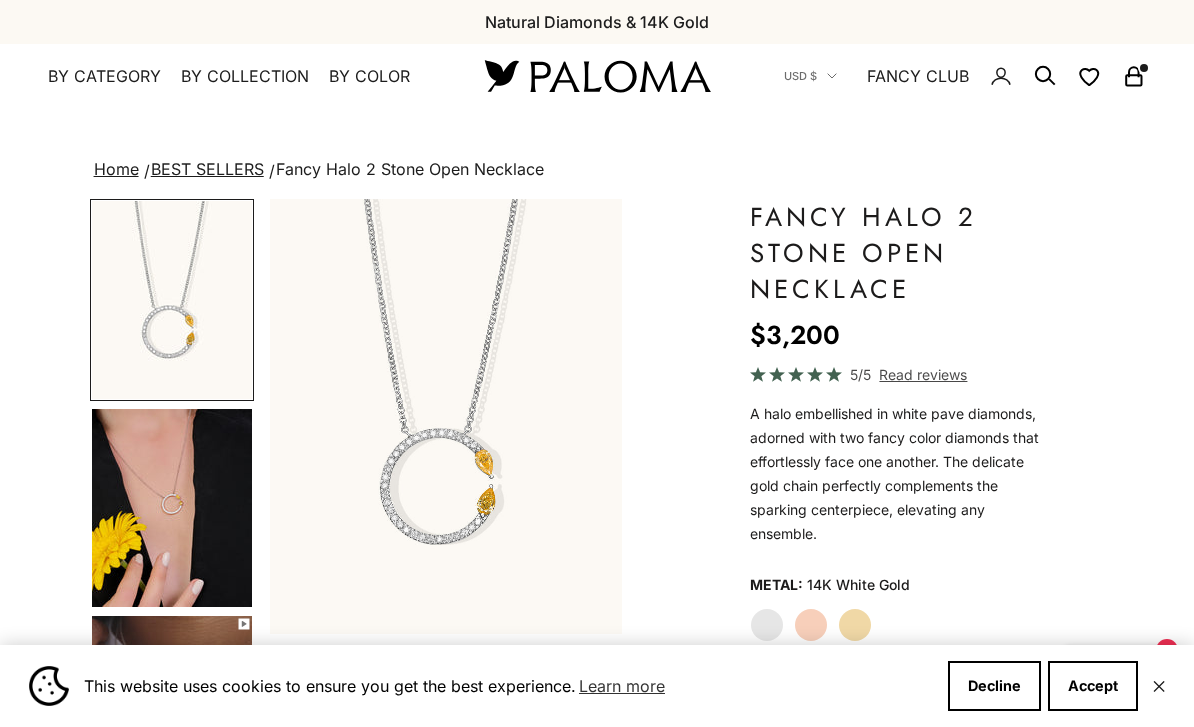 scroll, scrollTop: 0, scrollLeft: 0, axis: both 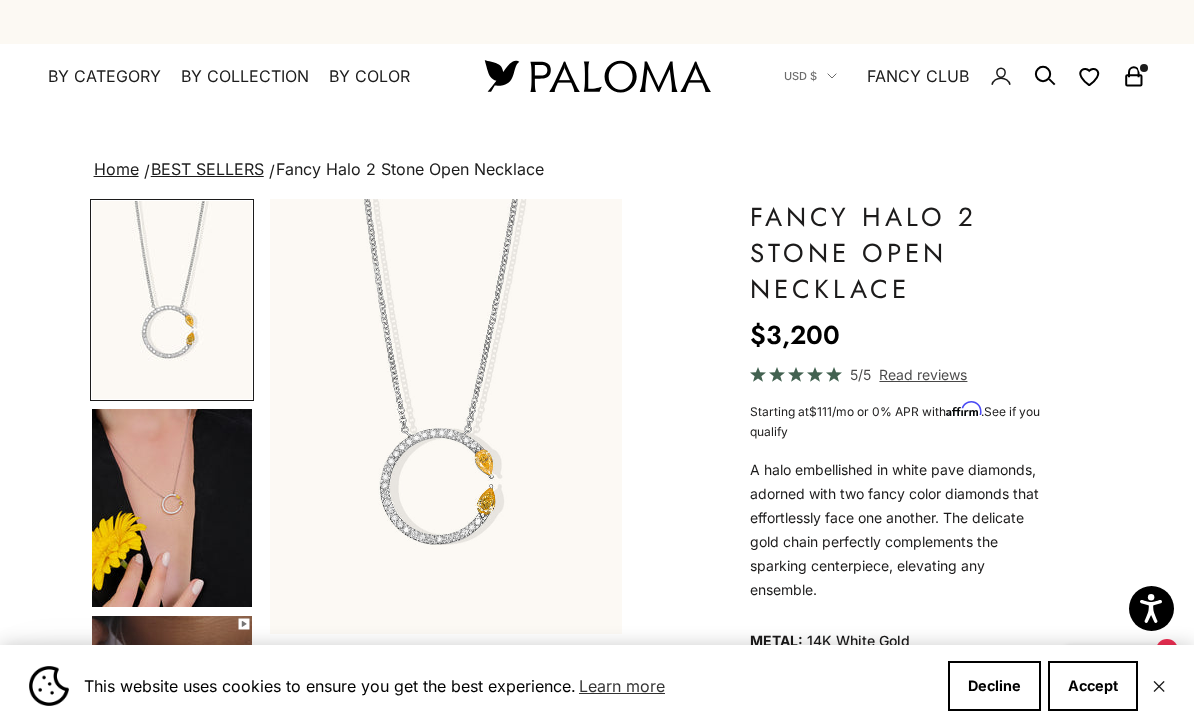 click at bounding box center [172, 508] 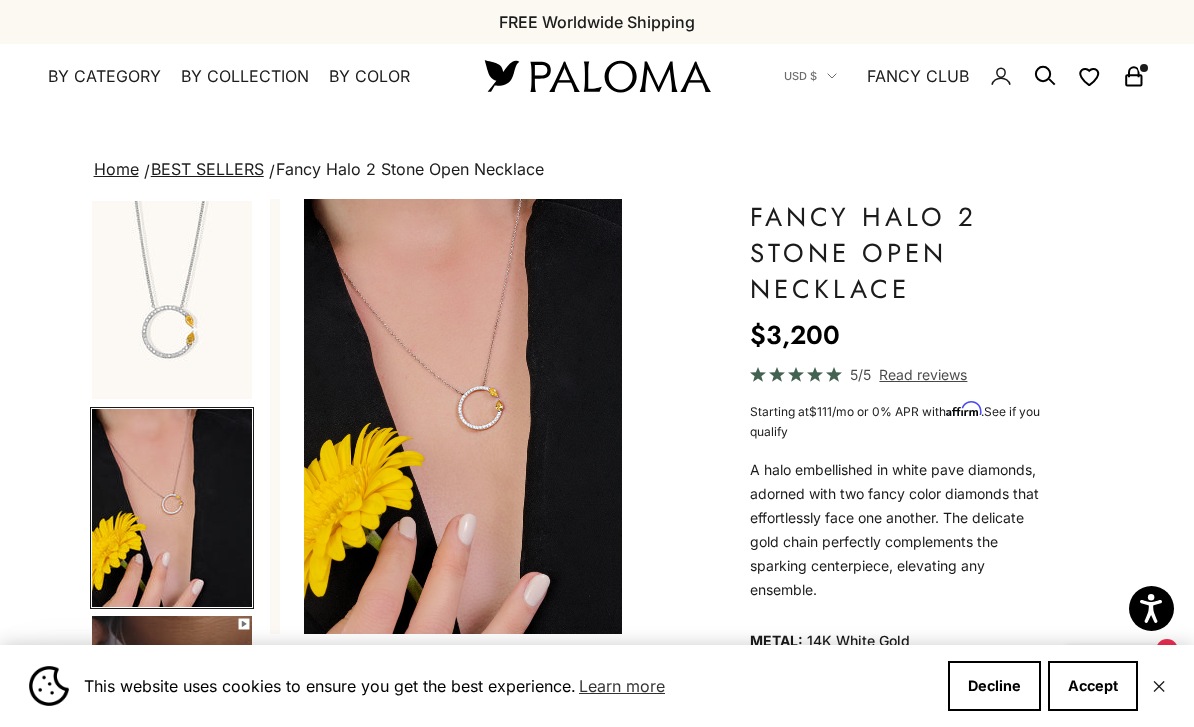 scroll, scrollTop: 0, scrollLeft: 376, axis: horizontal 